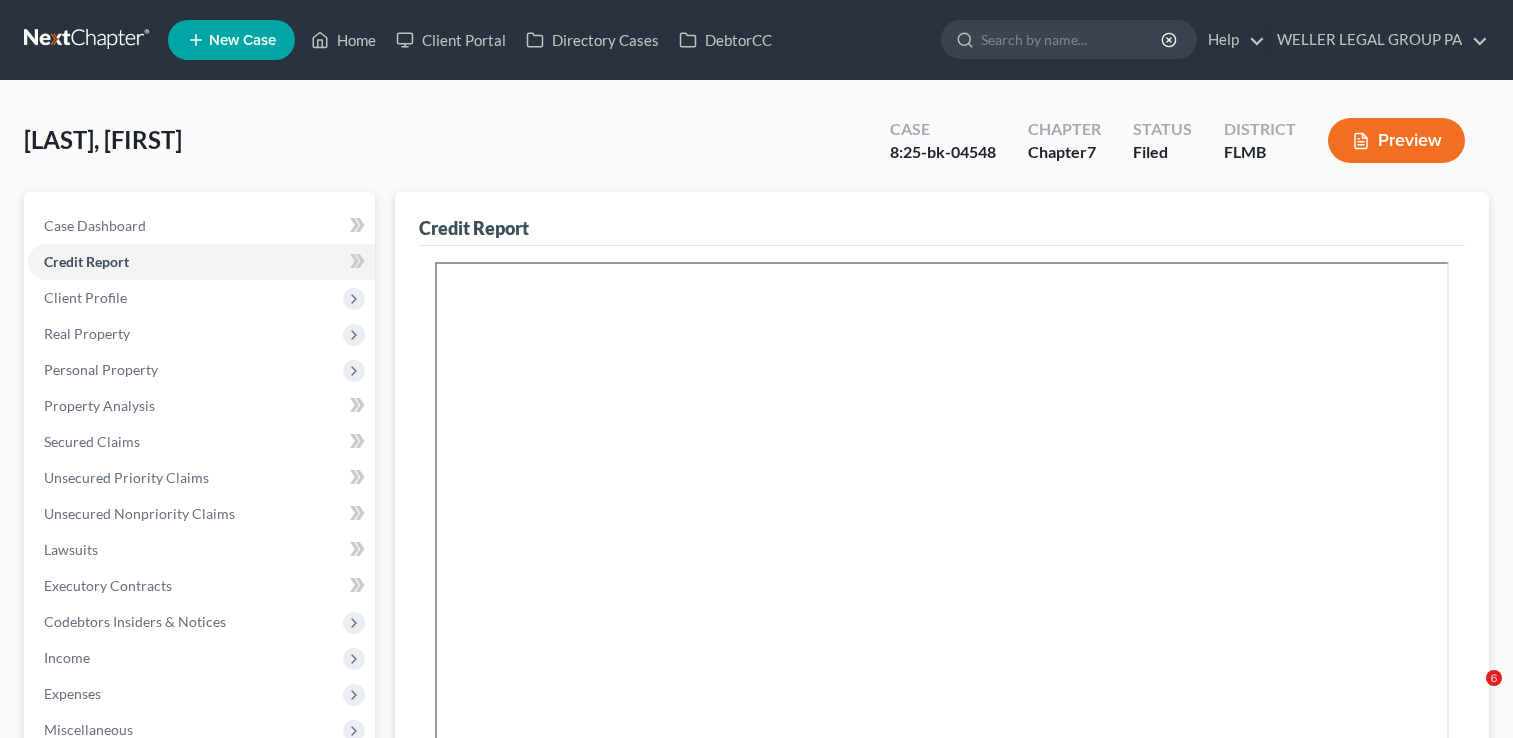 scroll, scrollTop: 0, scrollLeft: 0, axis: both 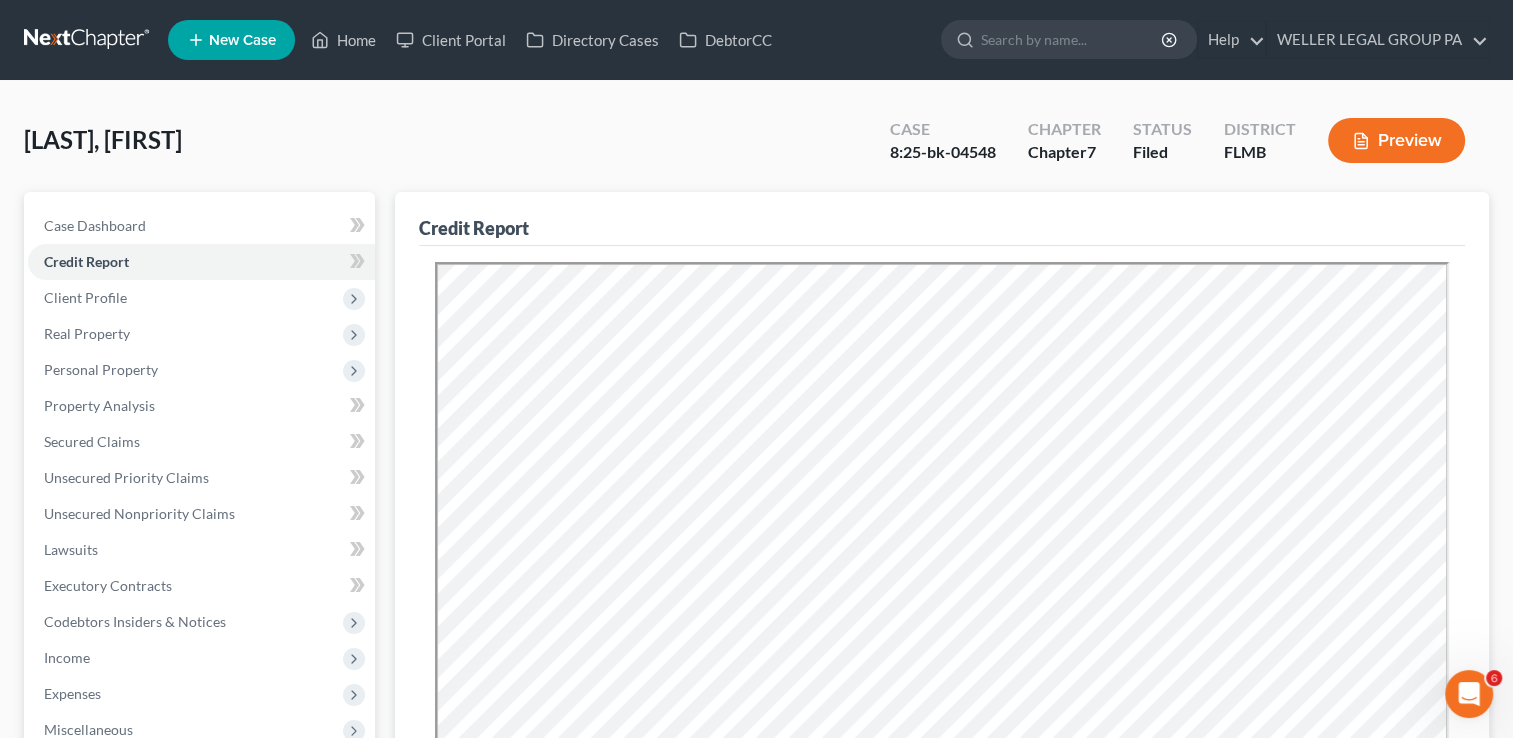 click at bounding box center [88, 40] 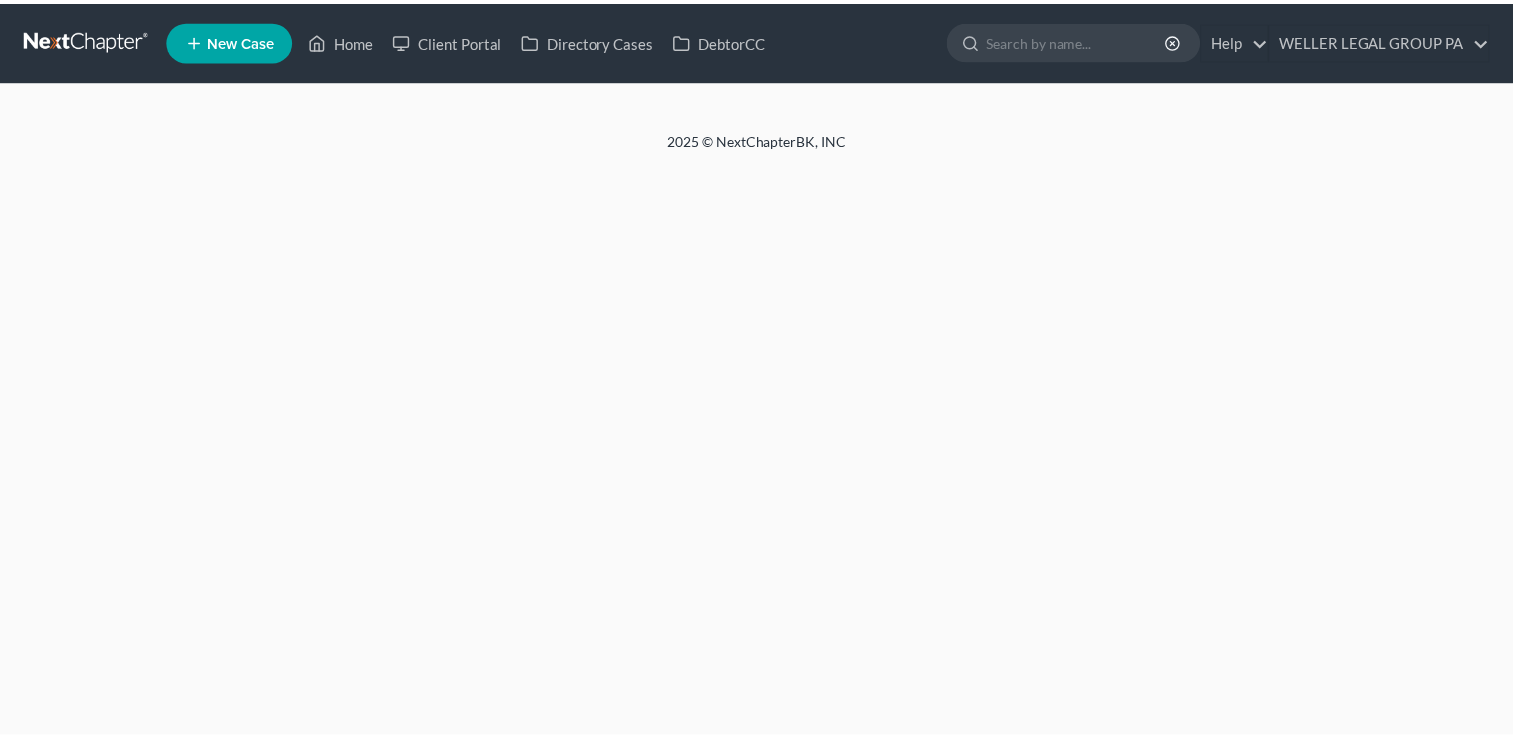 scroll, scrollTop: 0, scrollLeft: 0, axis: both 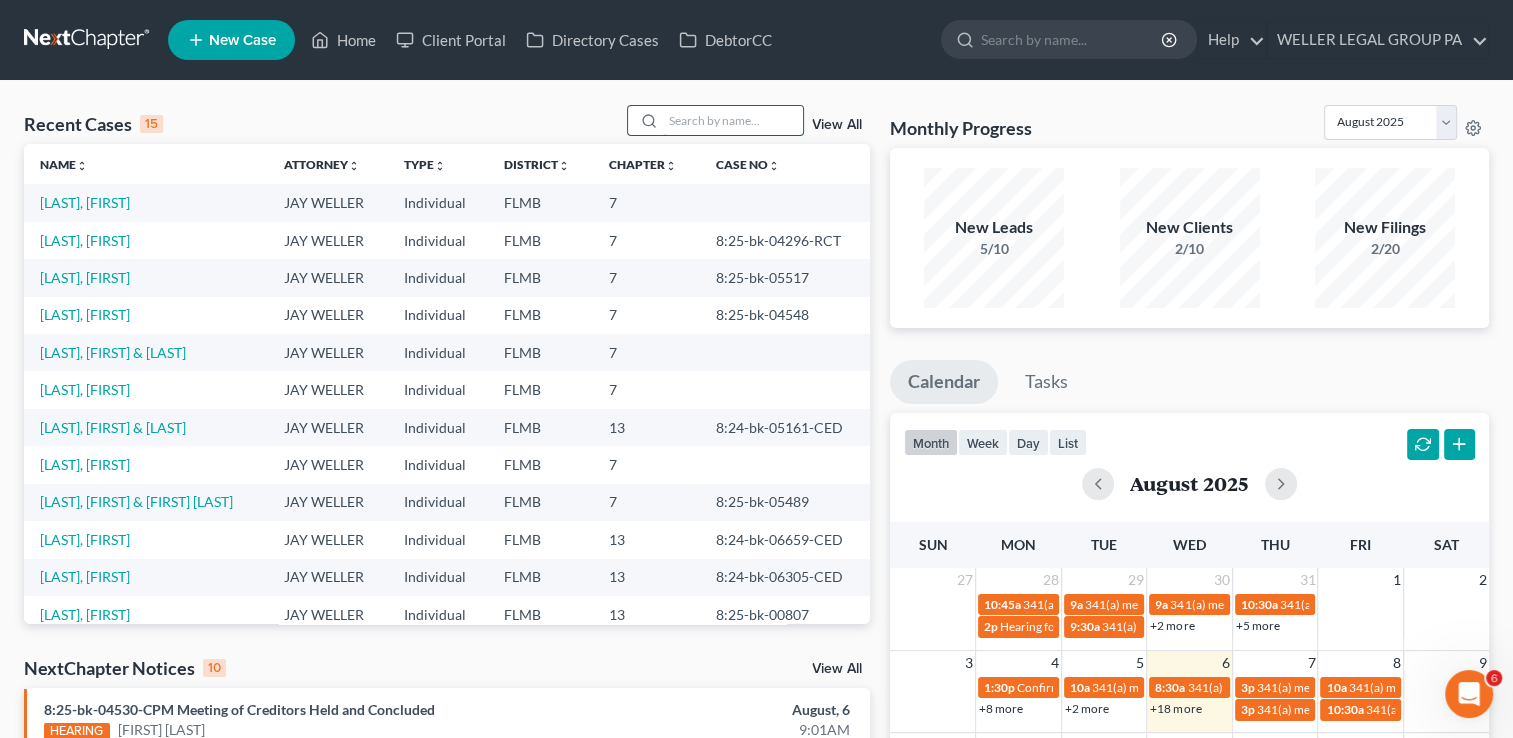 click at bounding box center (733, 120) 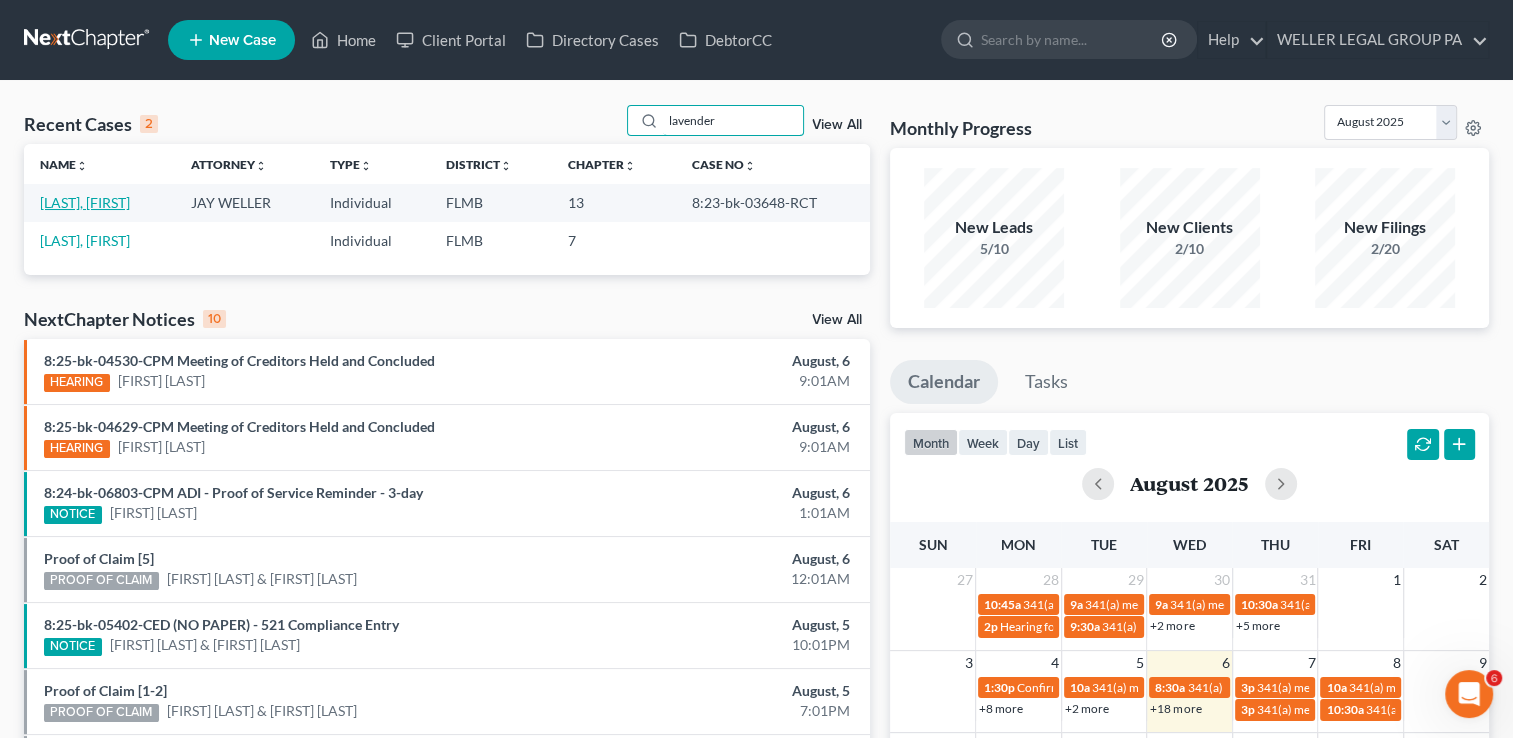 type on "lavender" 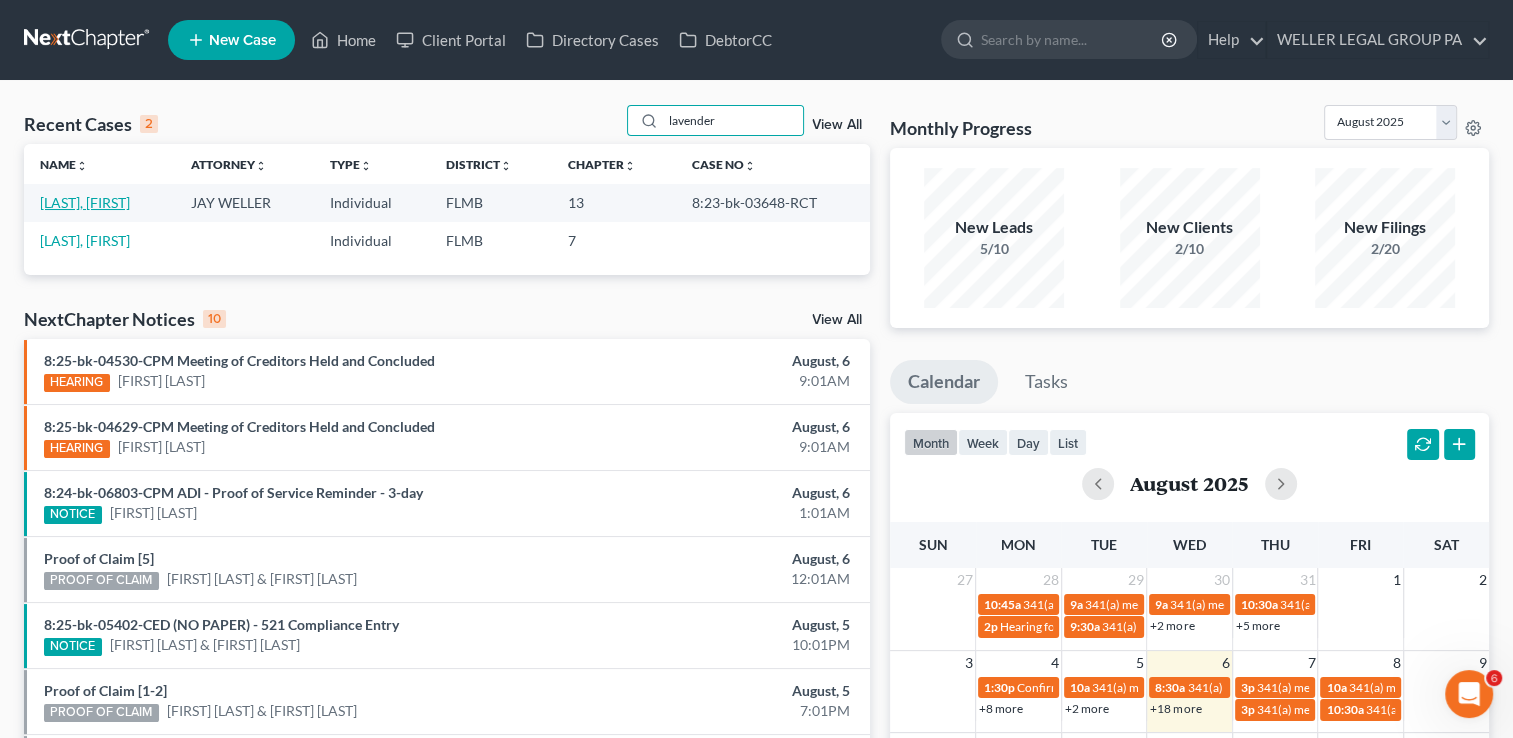 click on "[LAST], [FIRST]" at bounding box center (85, 202) 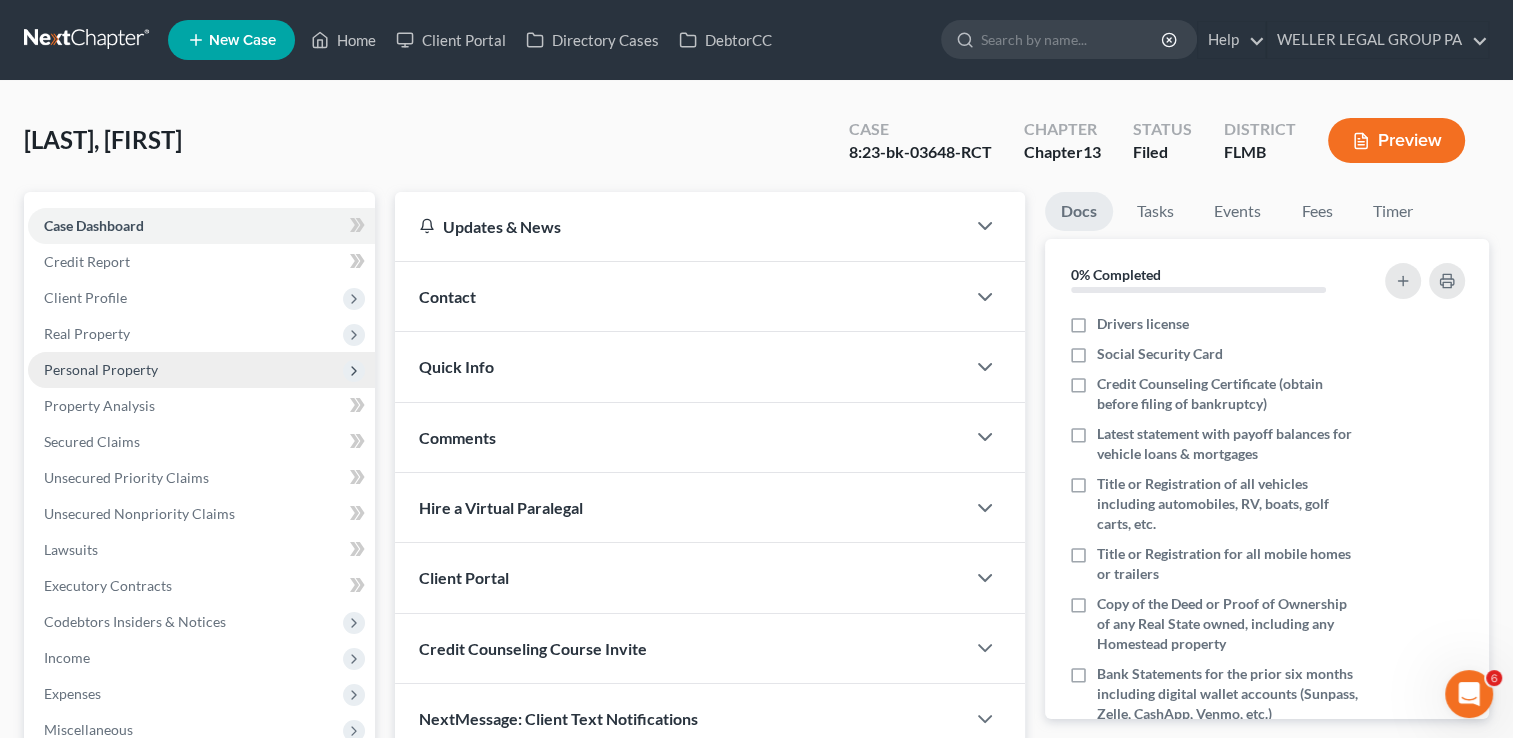 scroll, scrollTop: 548, scrollLeft: 0, axis: vertical 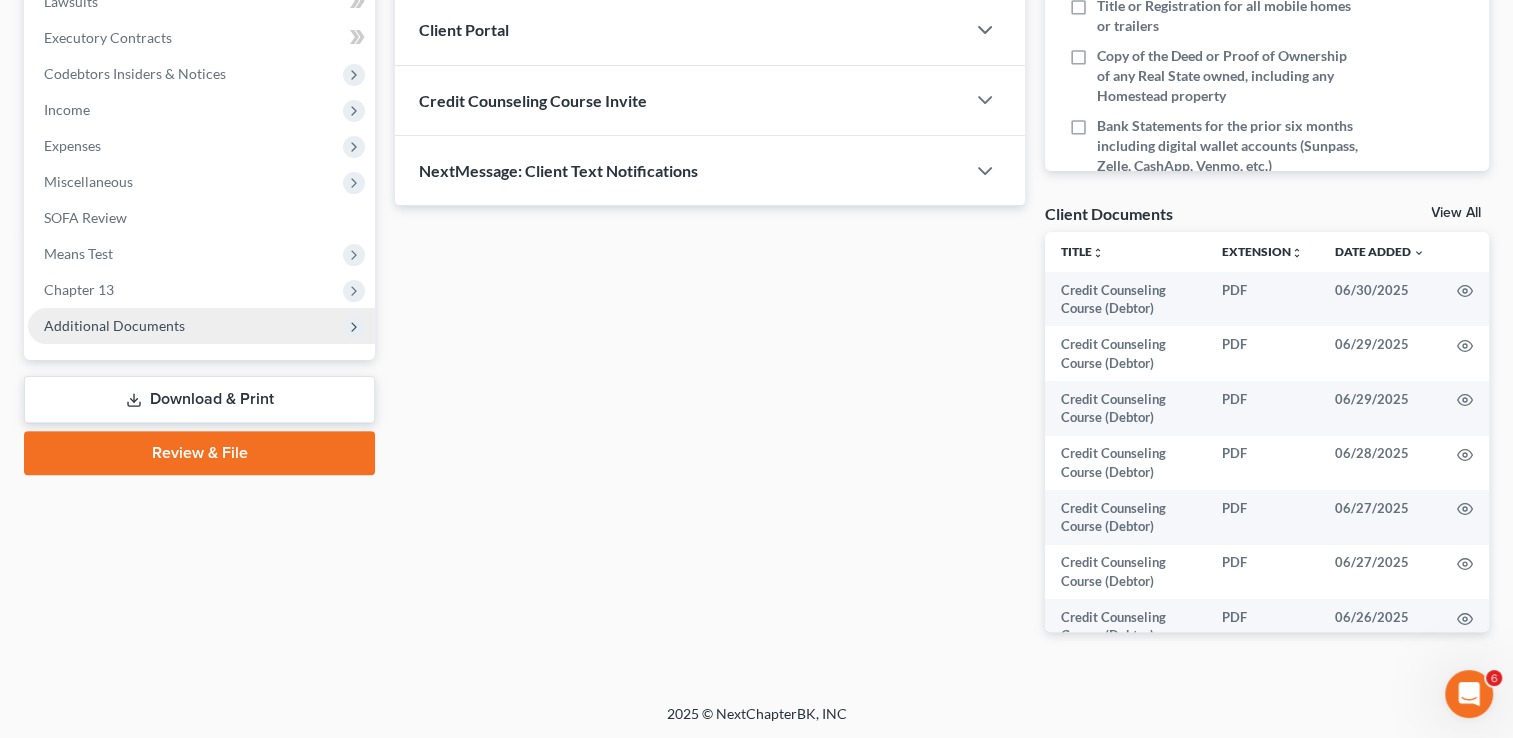click on "Additional Documents" at bounding box center [201, 326] 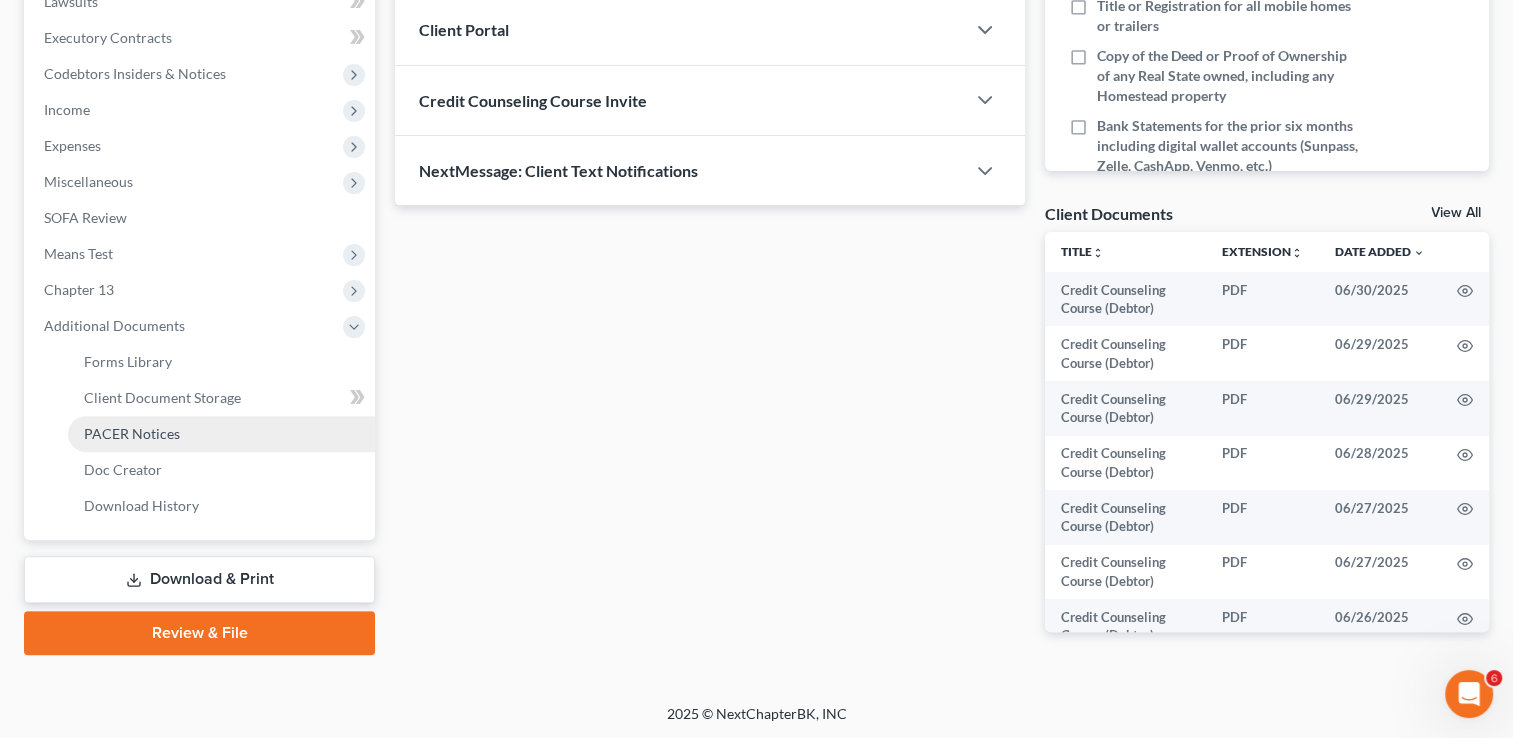 click on "PACER Notices" at bounding box center [132, 433] 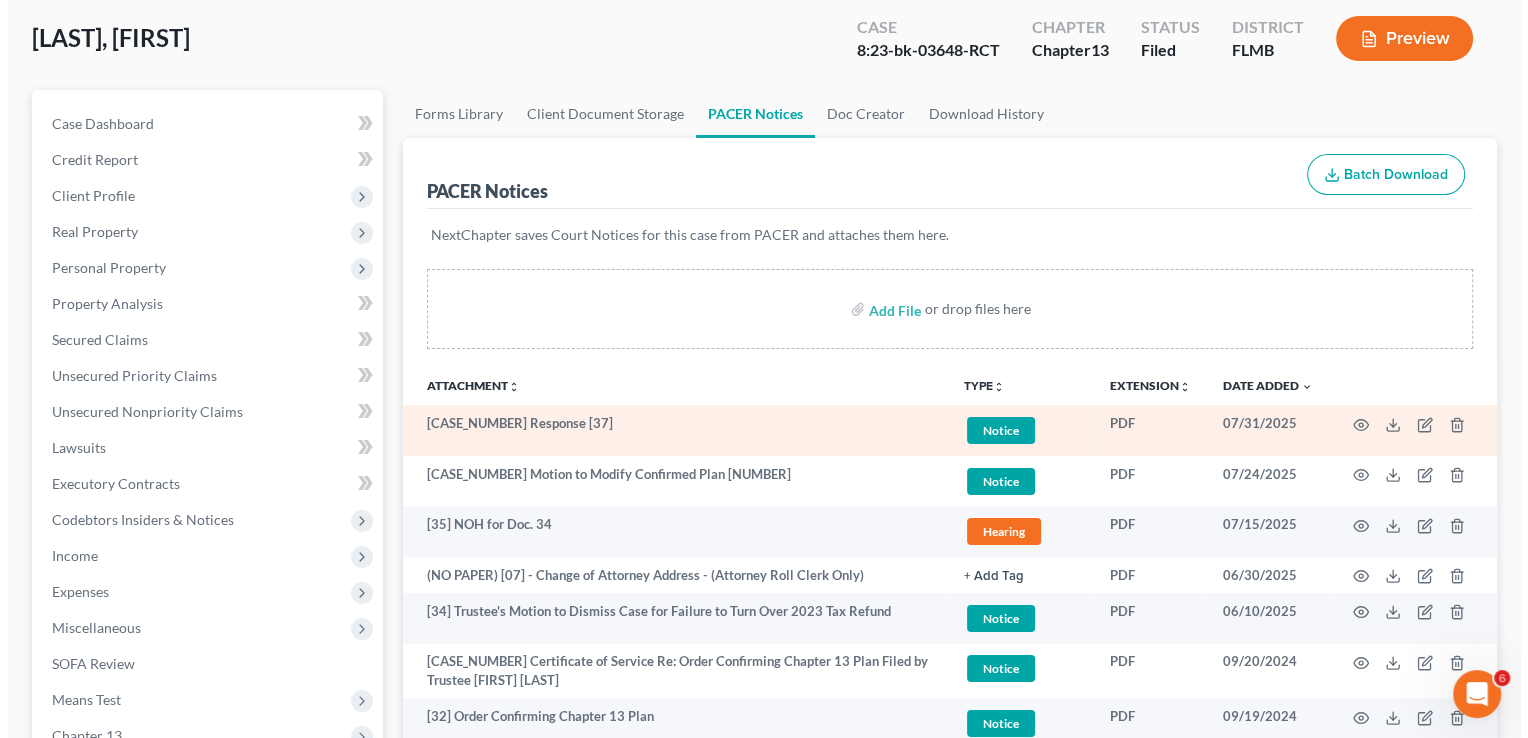 scroll, scrollTop: 110, scrollLeft: 0, axis: vertical 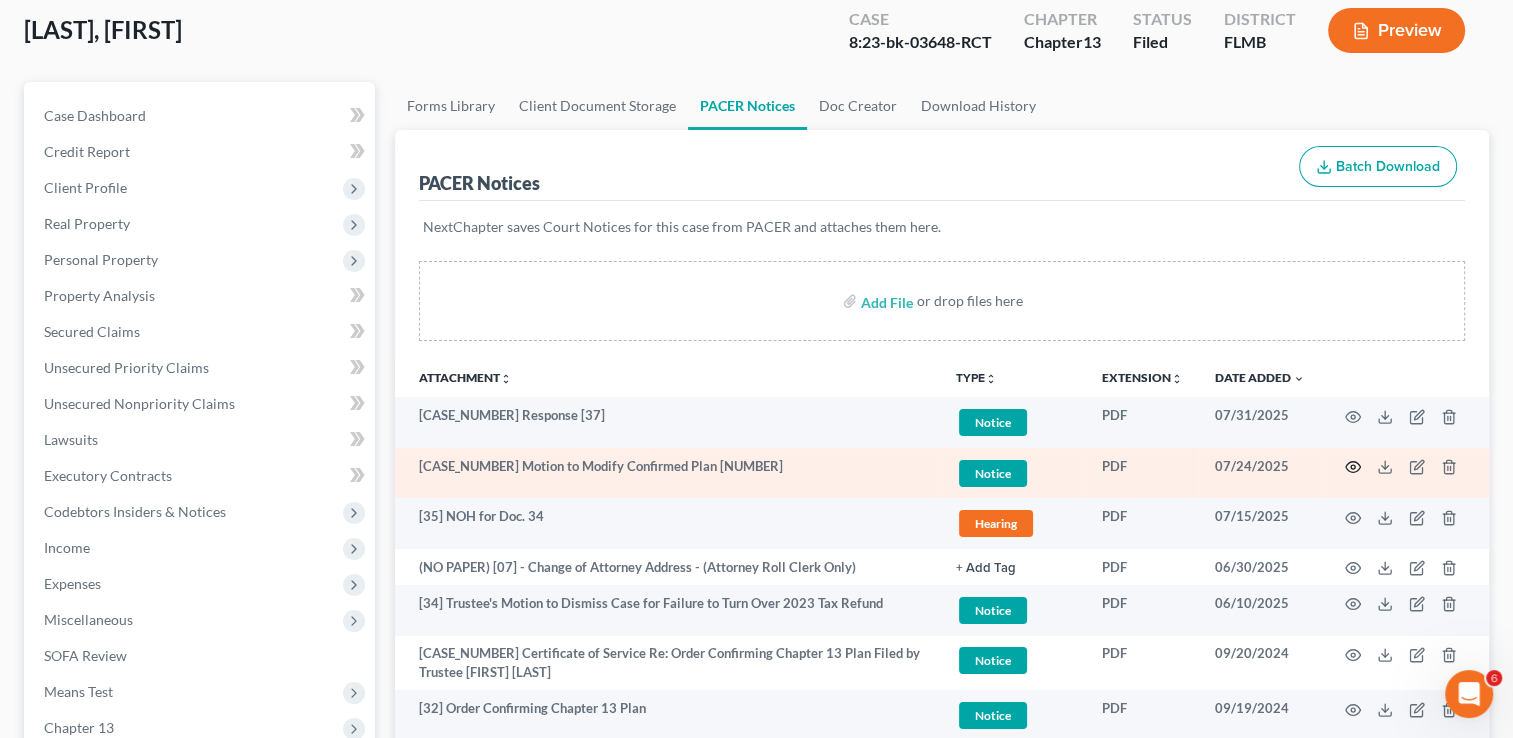 click 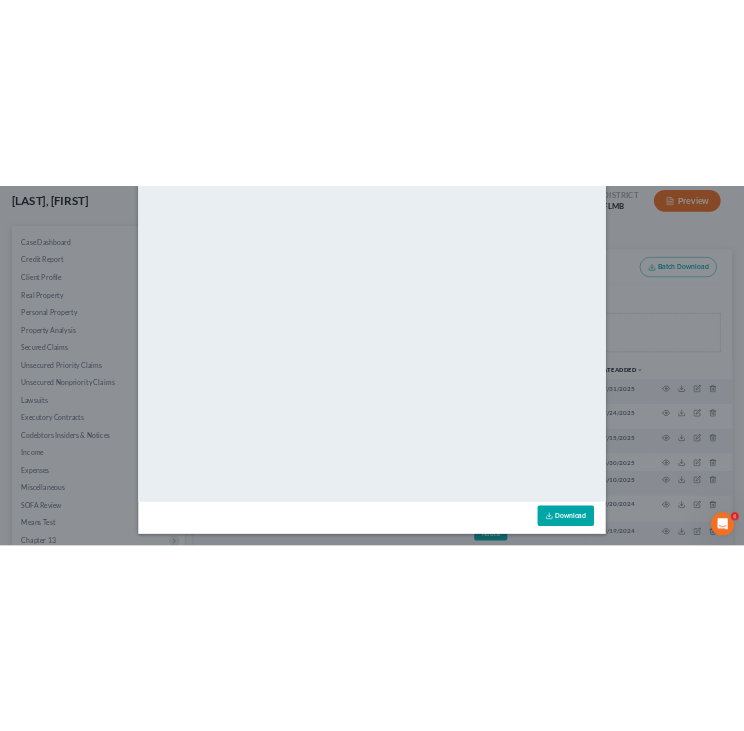 scroll, scrollTop: 0, scrollLeft: 0, axis: both 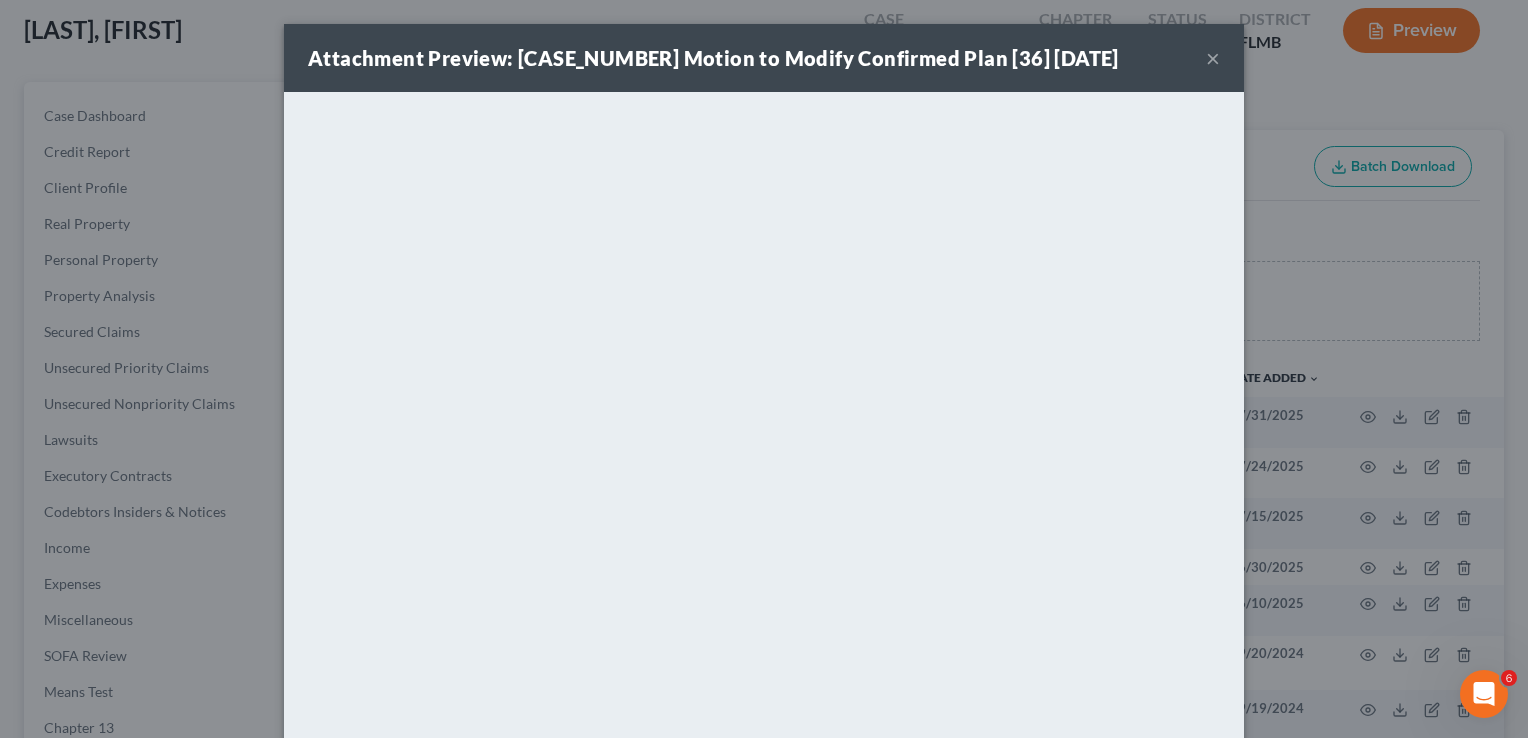 click on "×" at bounding box center [1213, 58] 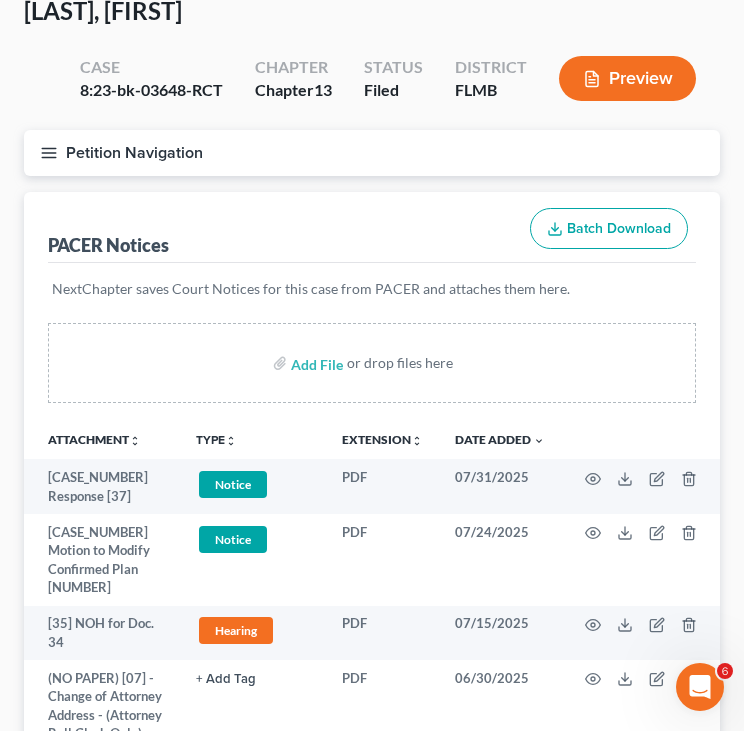 click on "Petition Navigation" at bounding box center [372, 153] 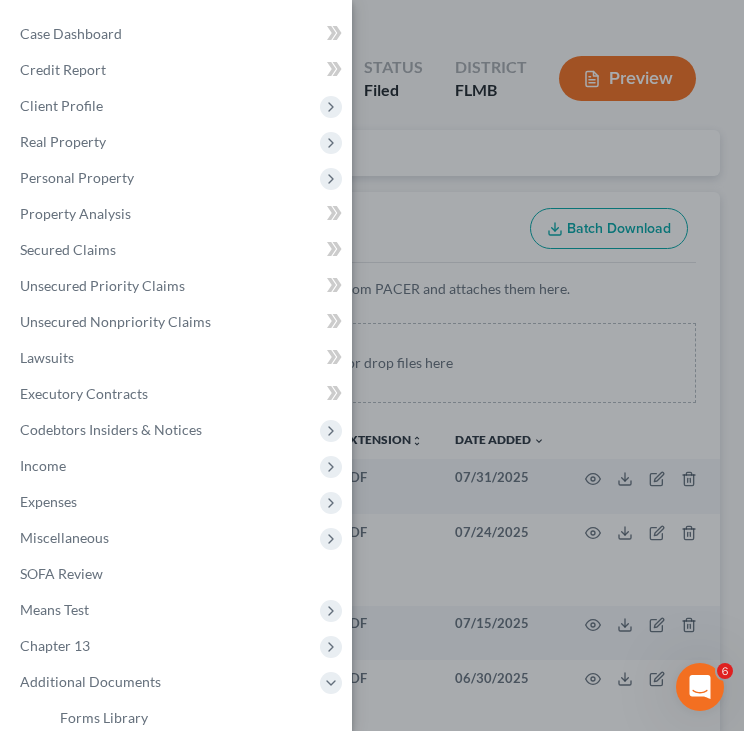 click on "Case Dashboard
Payments
Invoices
Payments
Payments
Credit Report
Client Profile" at bounding box center [372, 365] 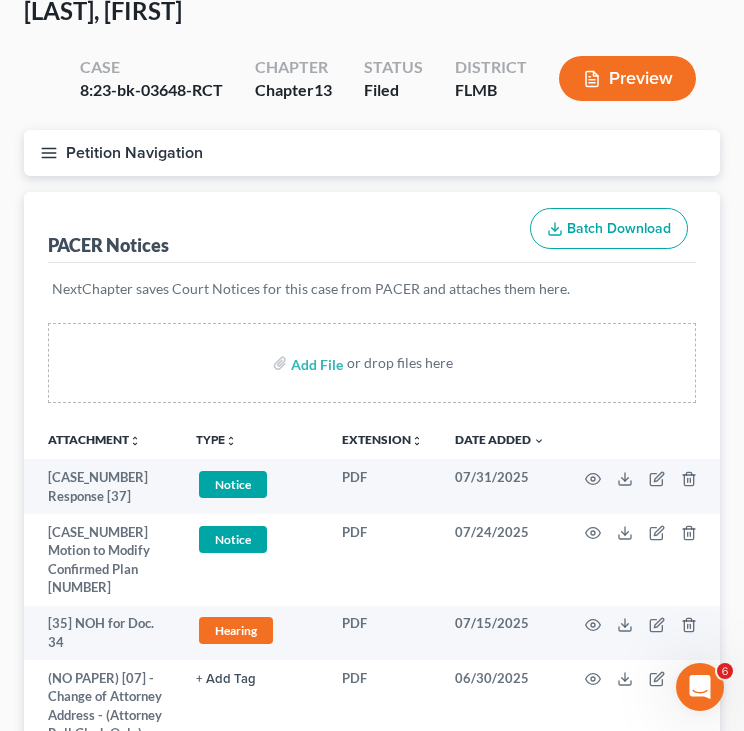 scroll, scrollTop: 0, scrollLeft: 0, axis: both 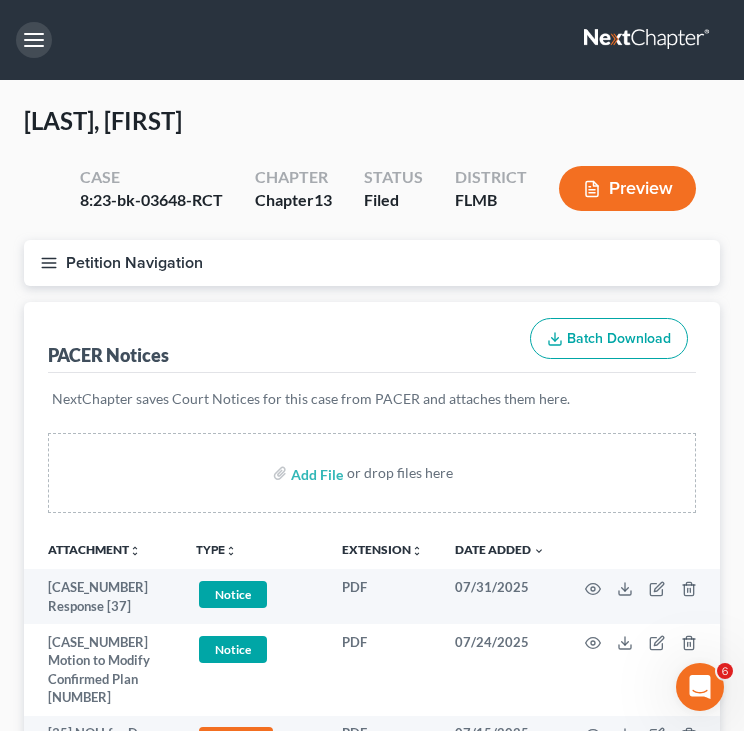 click at bounding box center [34, 40] 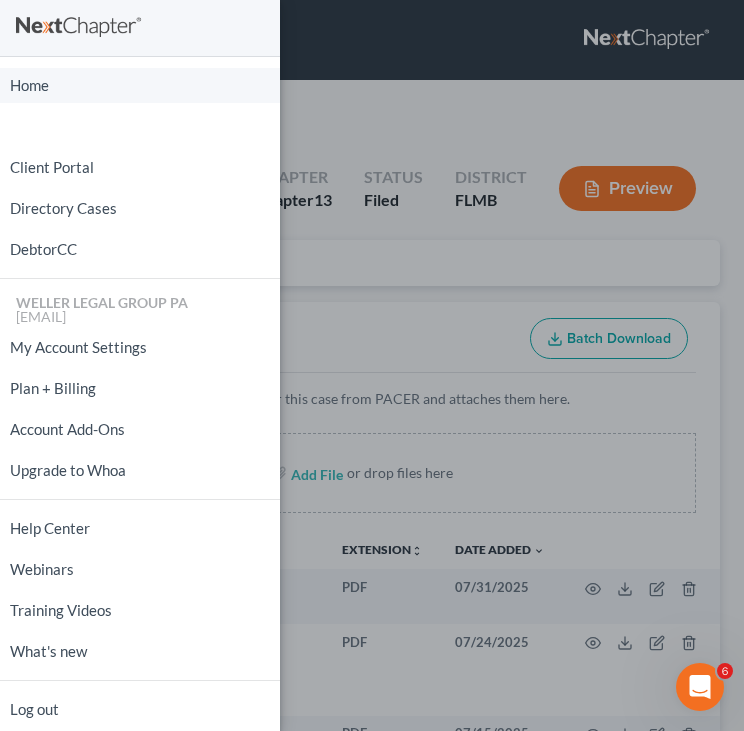 click on "Home" at bounding box center (140, 85) 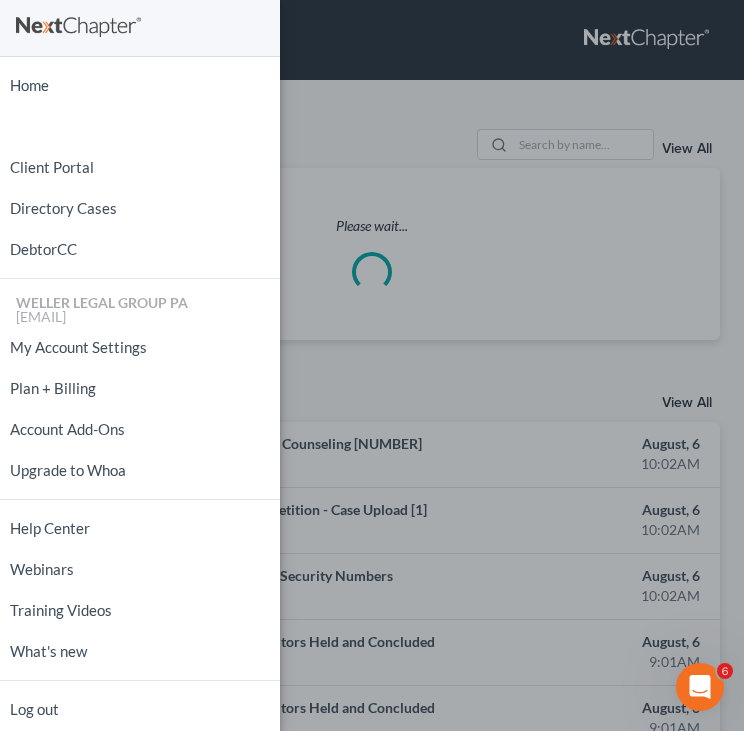 click on "Home New Case Client Portal Directory Cases DebtorCC WELLER LEGAL GROUP PA [EMAIL] My Account Settings Plan + Billing Account Add-Ons Upgrade to Whoa Help Center Webinars Training Videos What's new Log out" at bounding box center [372, 365] 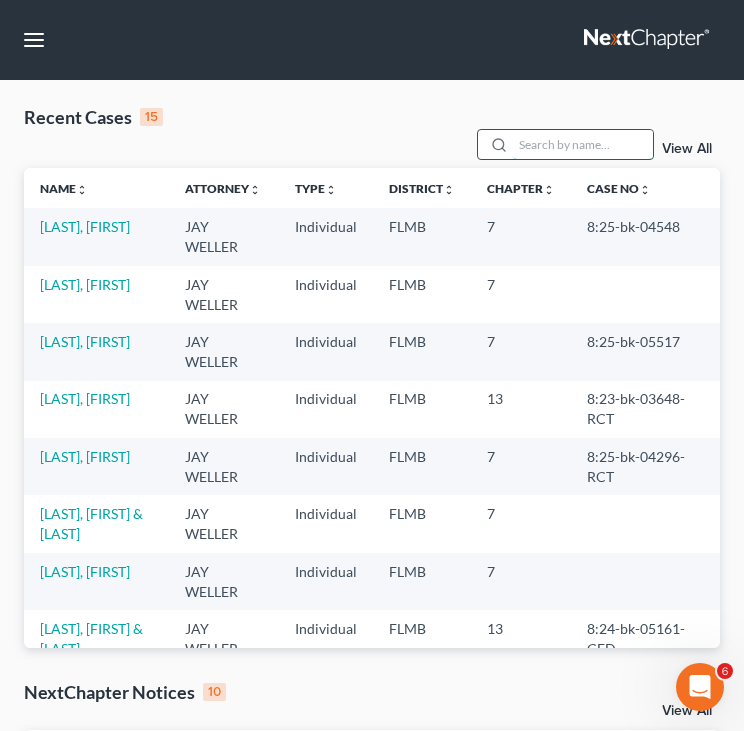 click at bounding box center (583, 144) 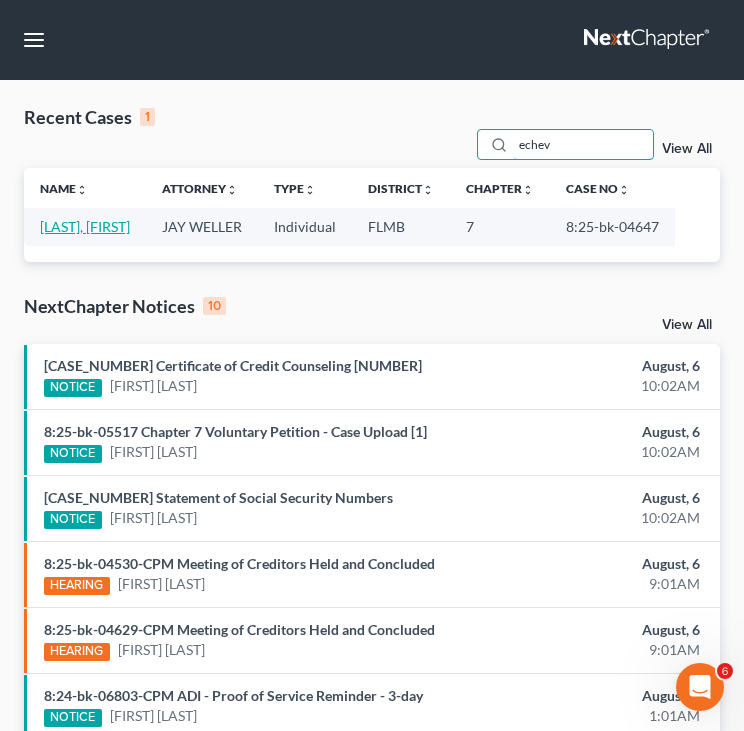 type on "echev" 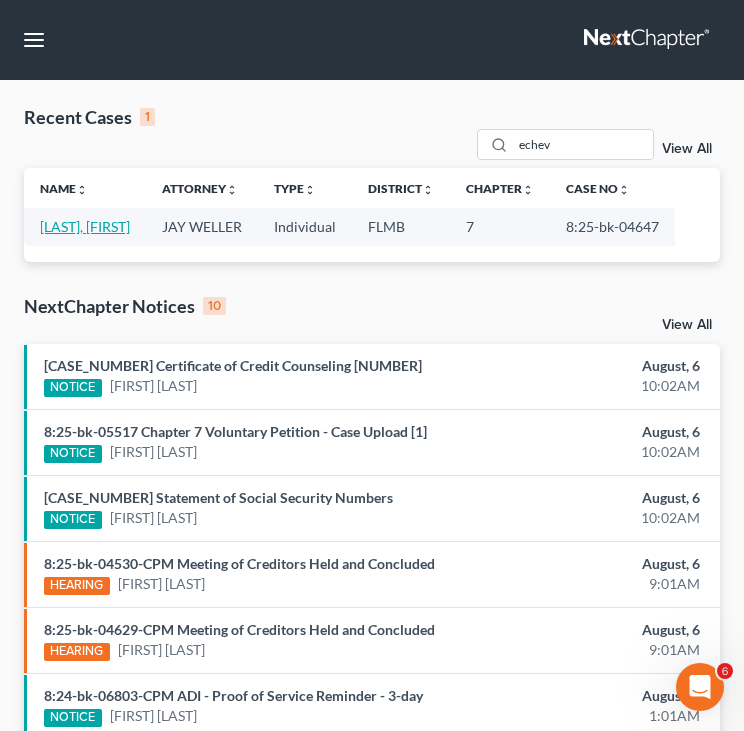 click on "[LAST], [FIRST]" at bounding box center (85, 226) 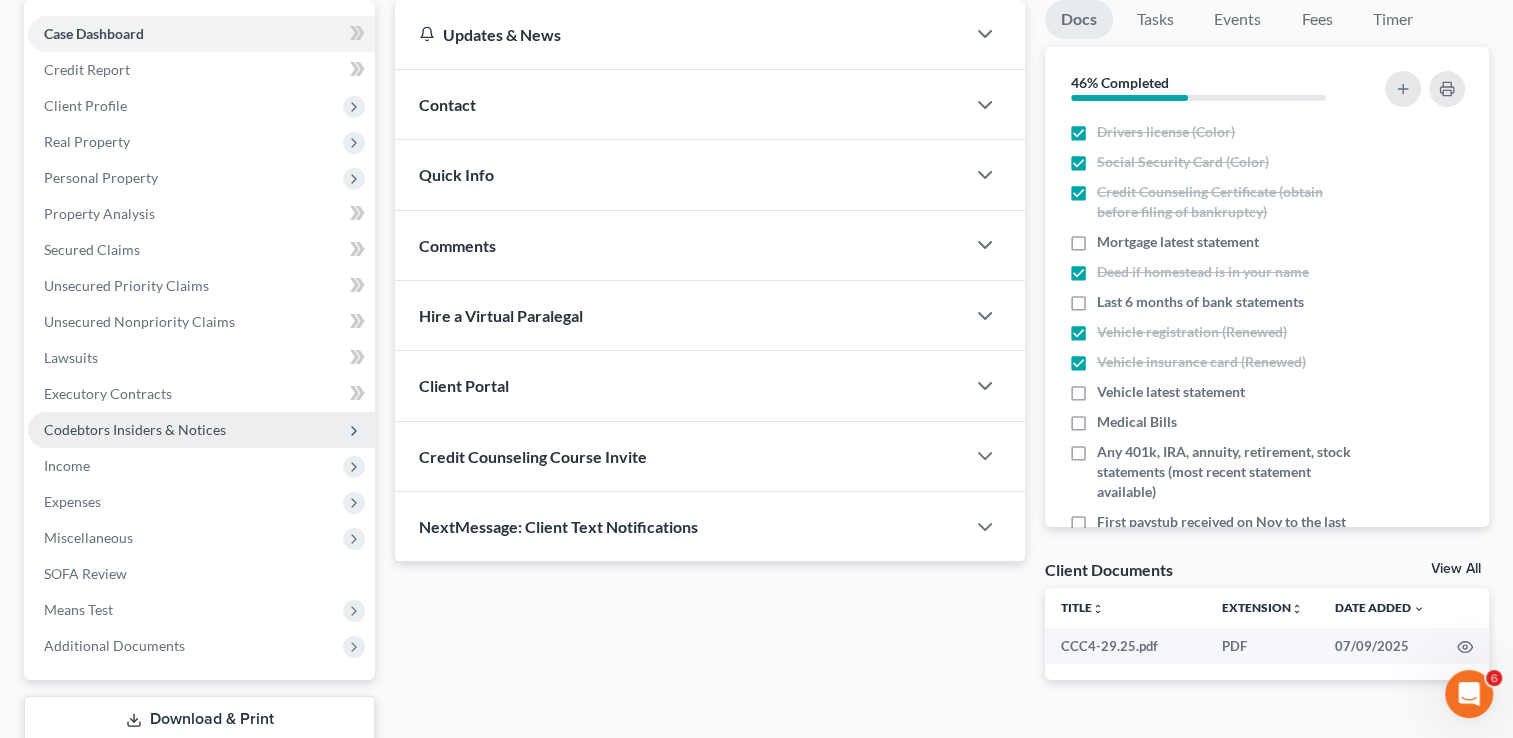 scroll, scrollTop: 194, scrollLeft: 0, axis: vertical 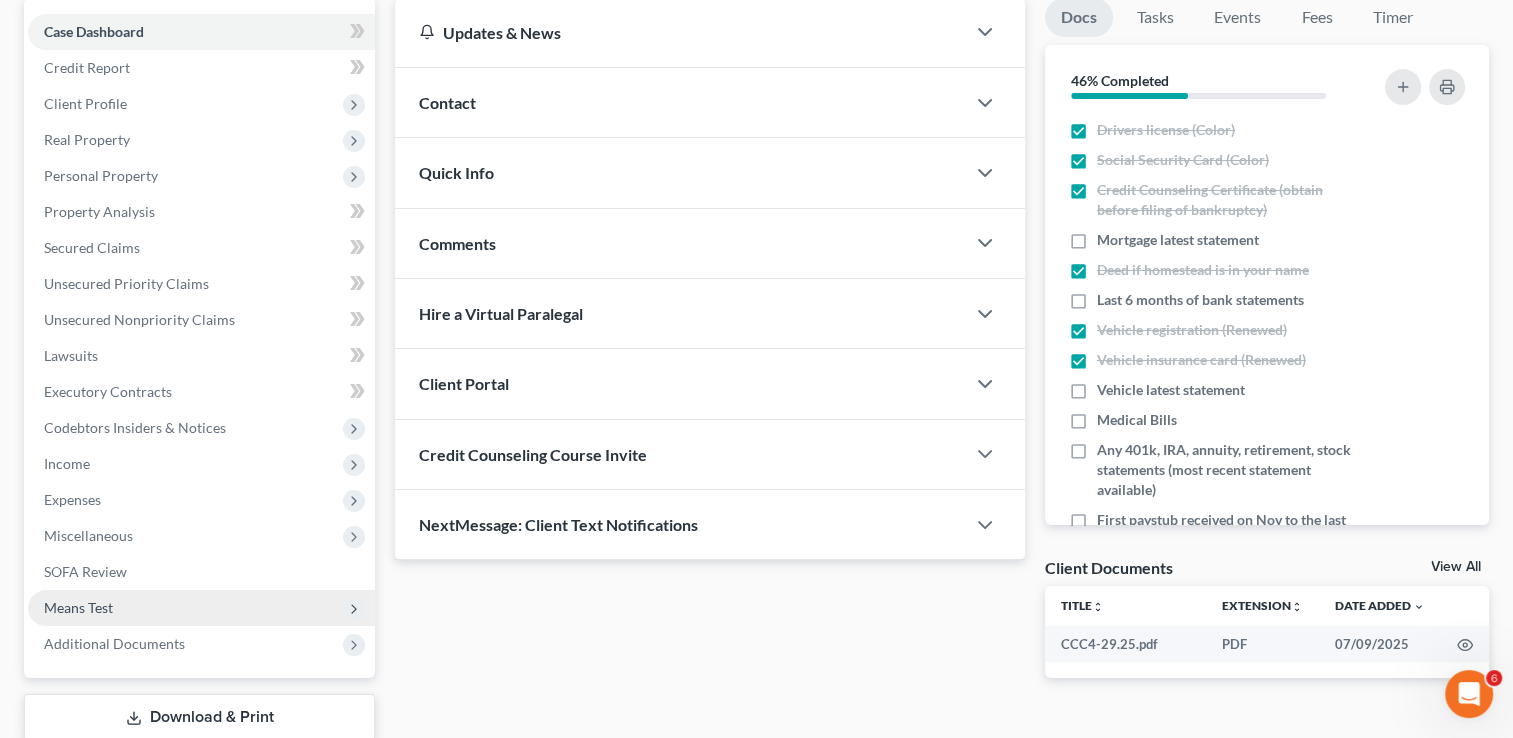 click on "Means Test" at bounding box center (201, 608) 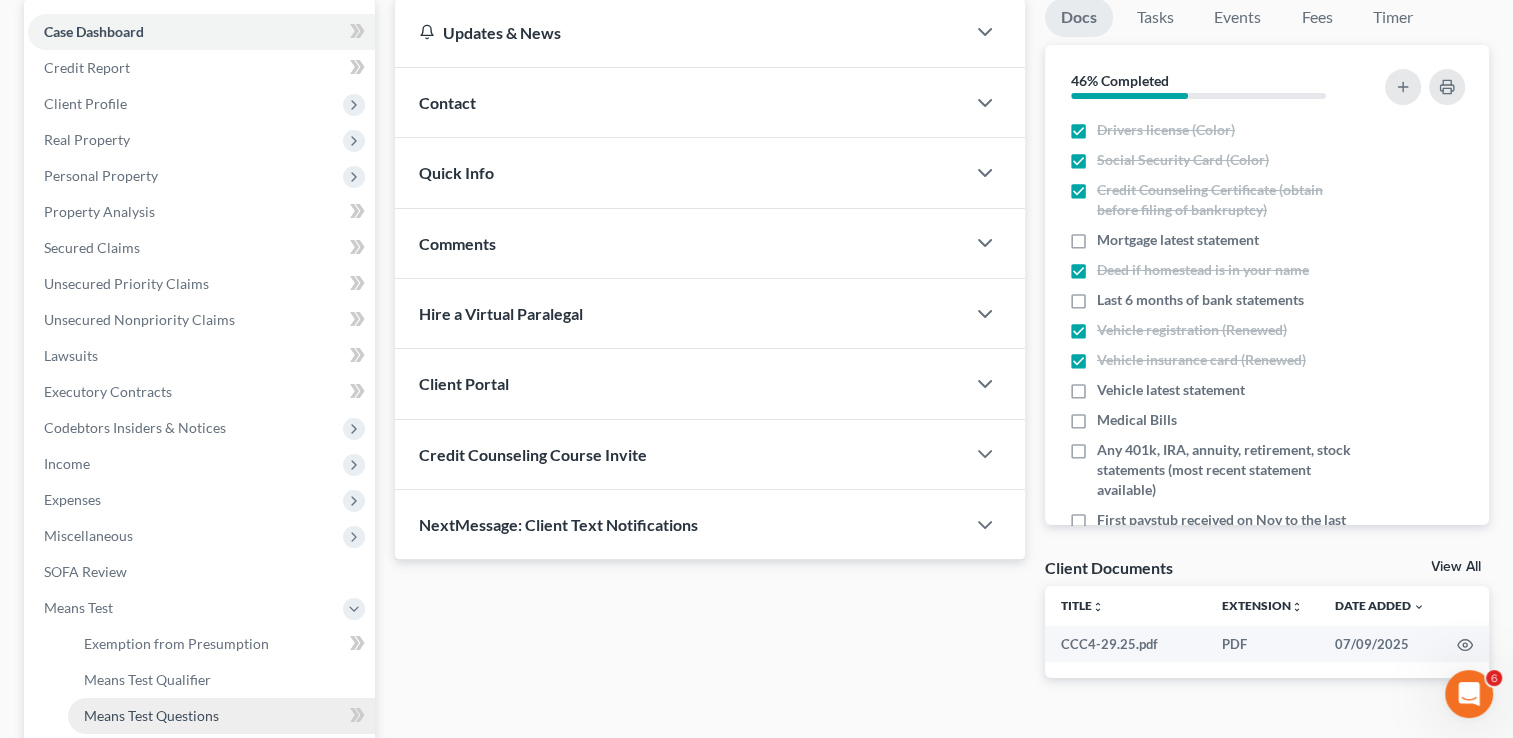 scroll, scrollTop: 236, scrollLeft: 0, axis: vertical 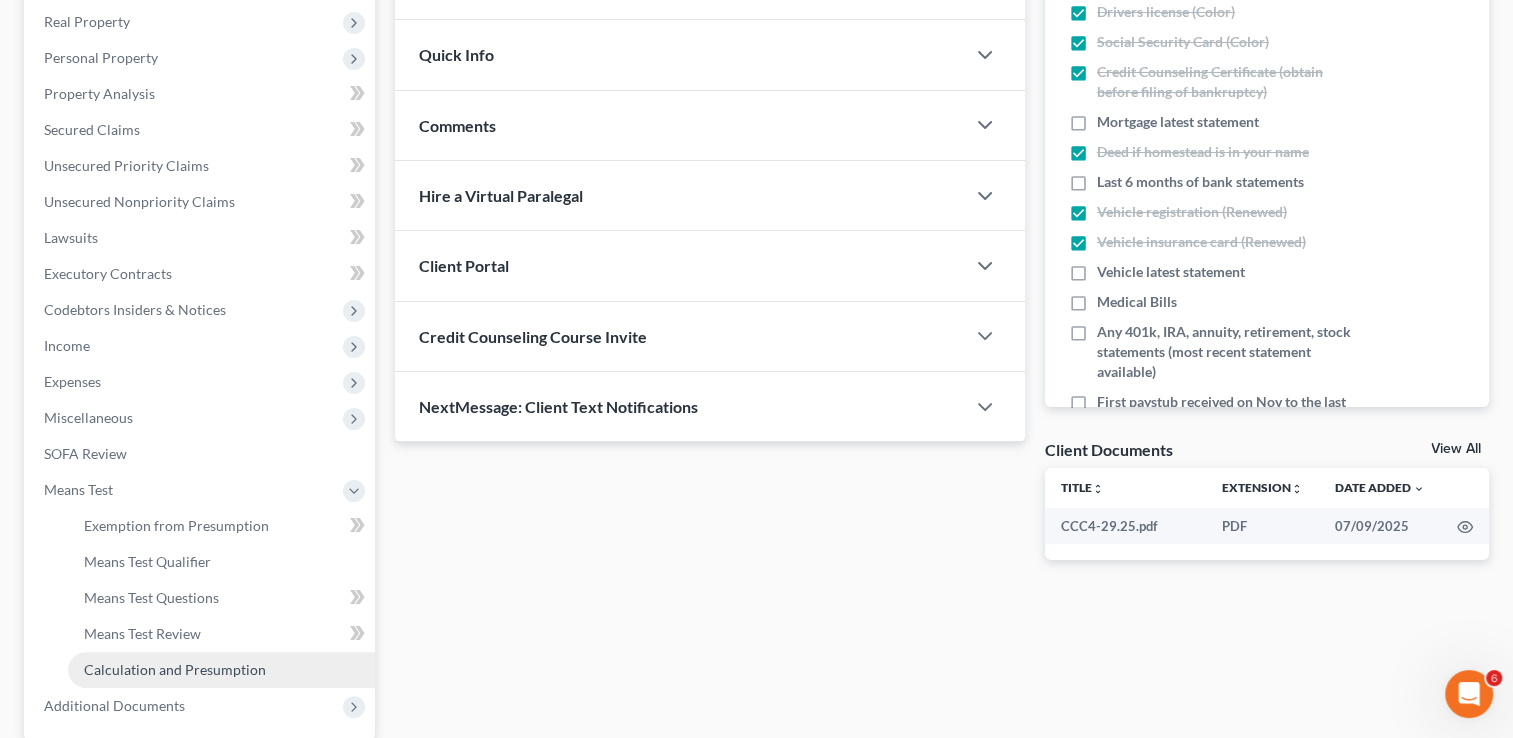 click on "Calculation and Presumption" at bounding box center (175, 669) 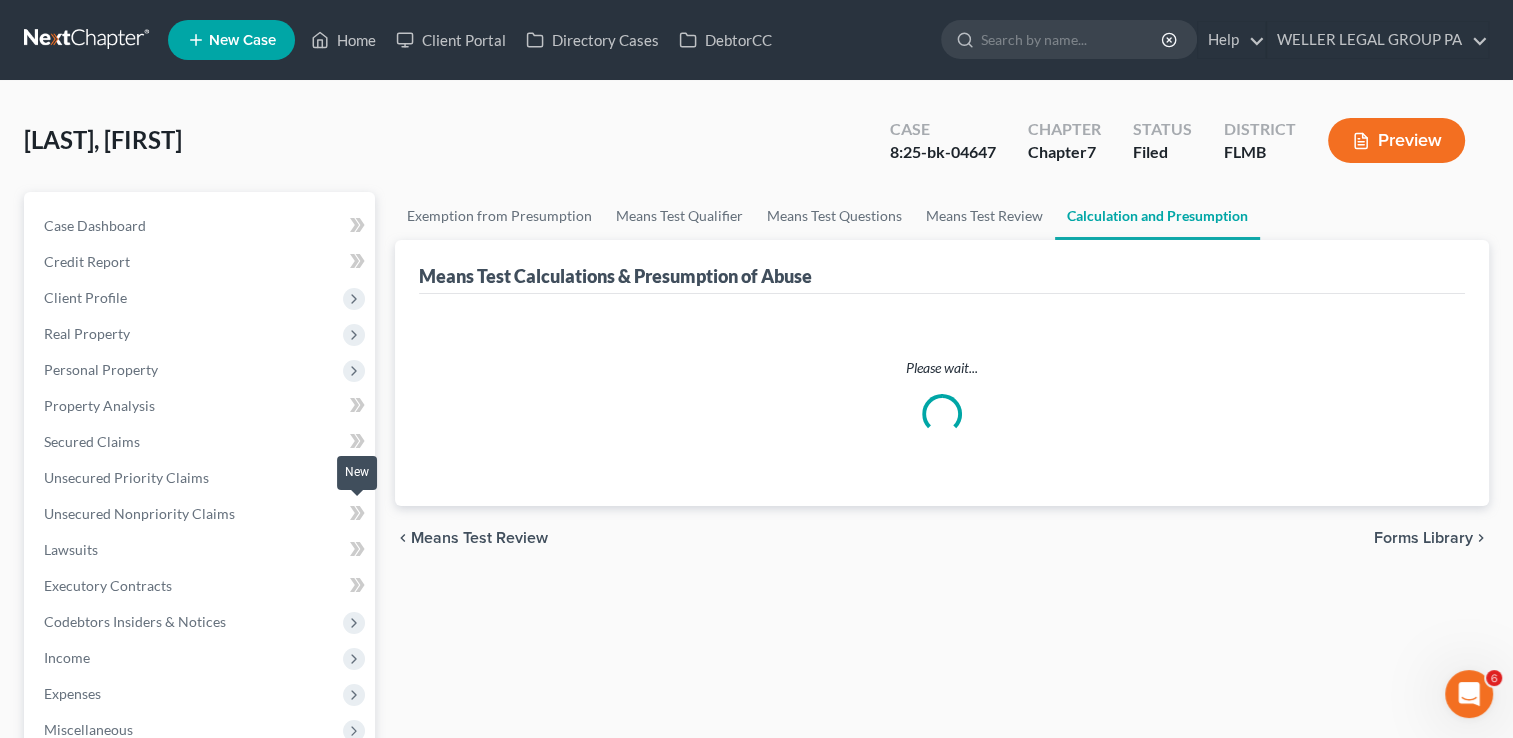 scroll, scrollTop: 0, scrollLeft: 0, axis: both 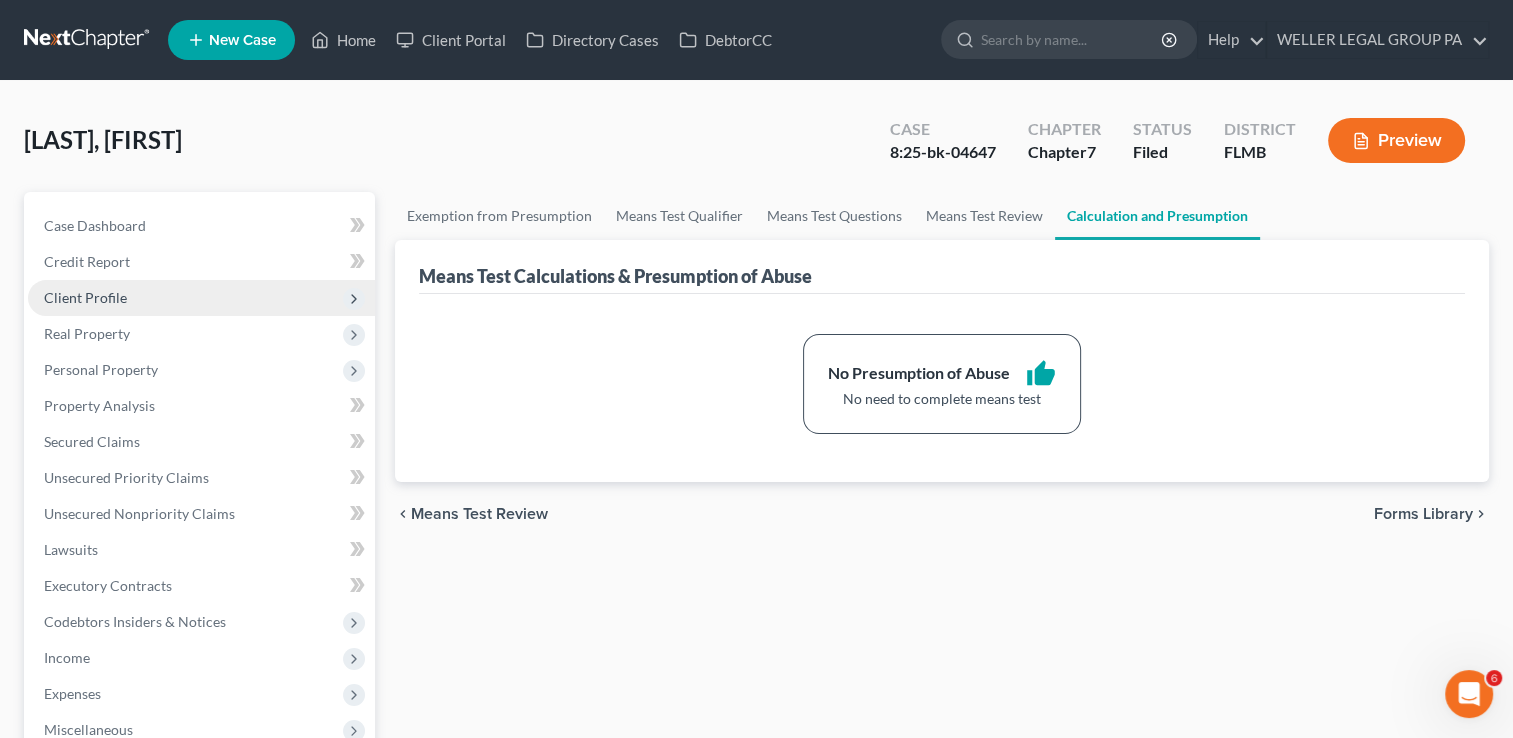 click on "Client Profile" at bounding box center (201, 298) 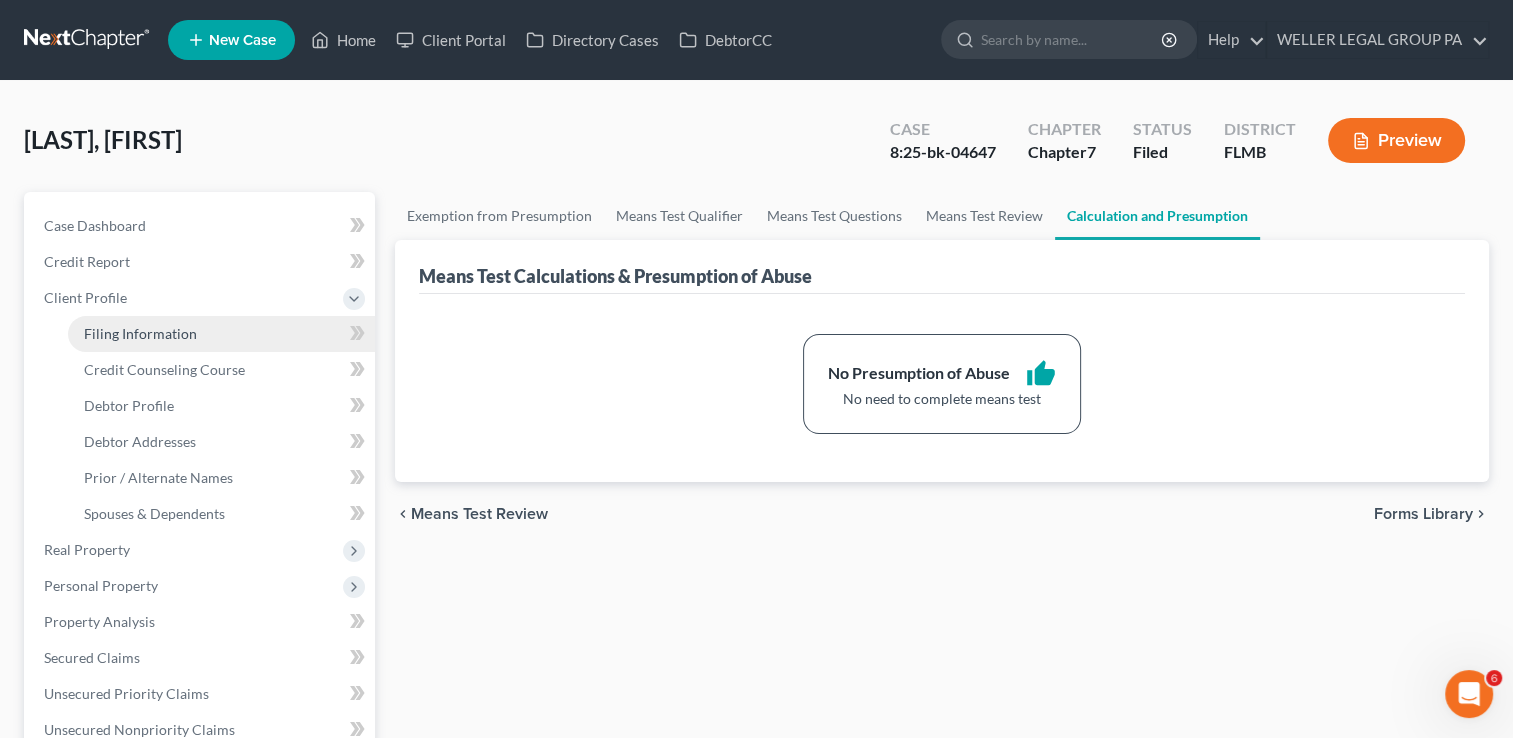 click on "Filing Information" at bounding box center (140, 333) 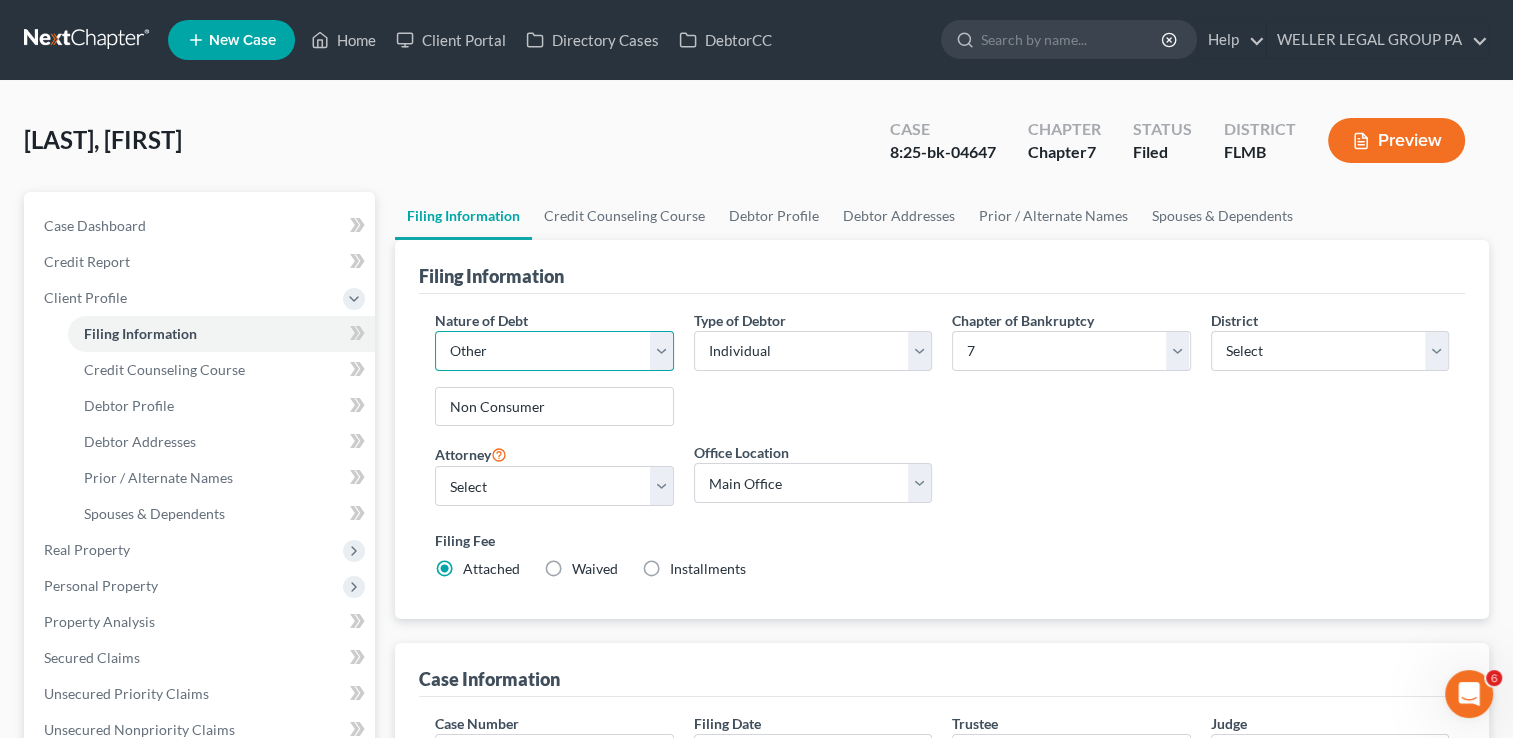 click on "Select Business Consumer Other" at bounding box center [554, 351] 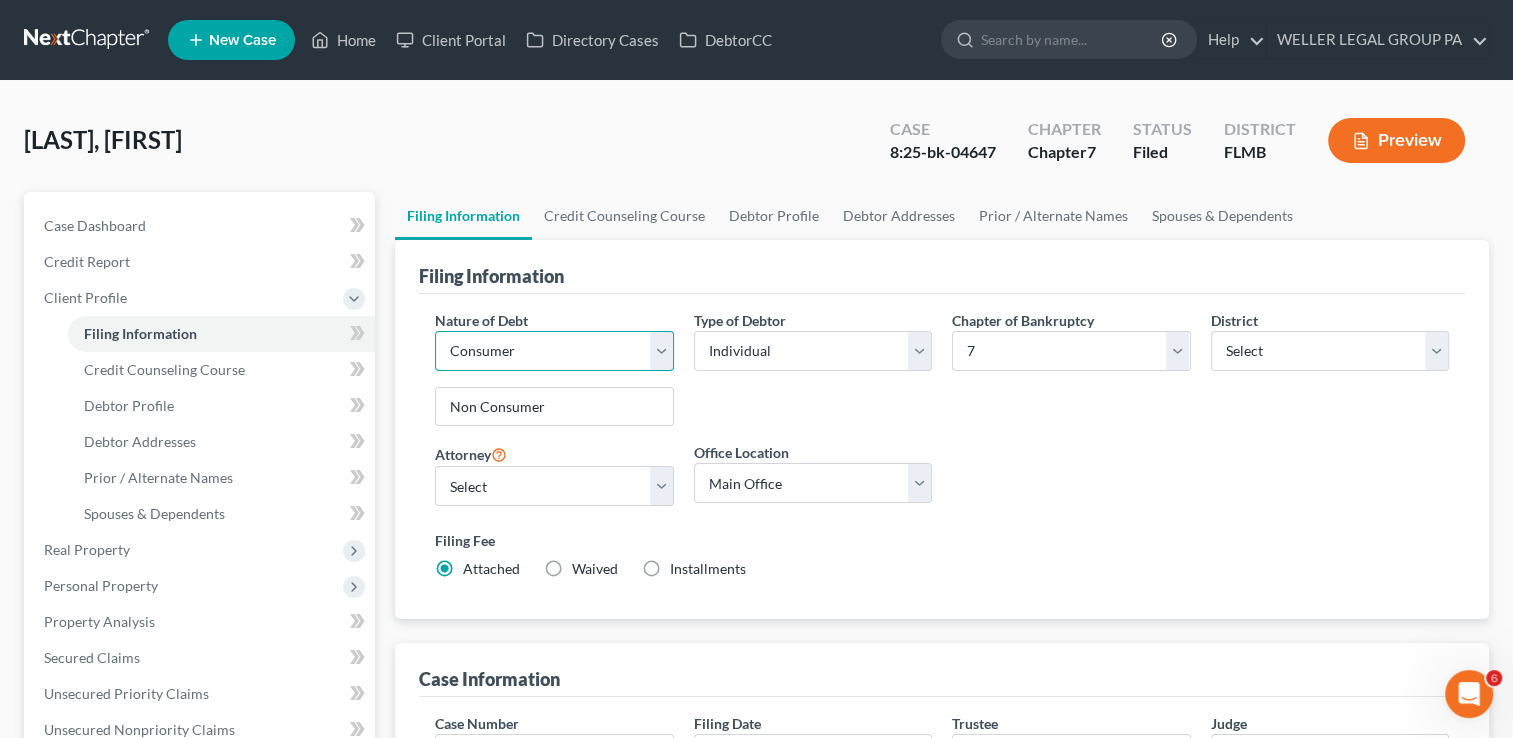 click on "Select Business Consumer Other" at bounding box center (554, 351) 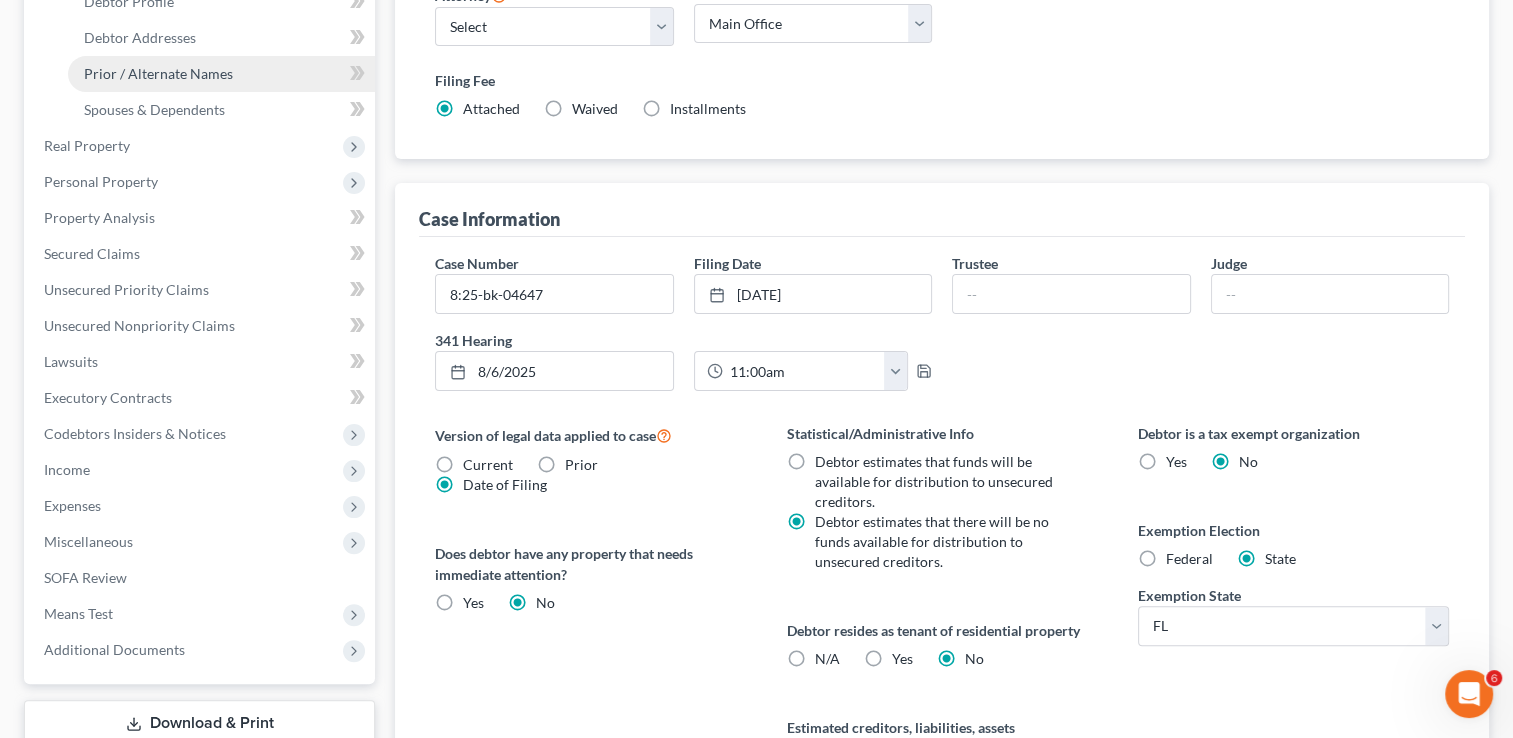 scroll, scrollTop: 408, scrollLeft: 0, axis: vertical 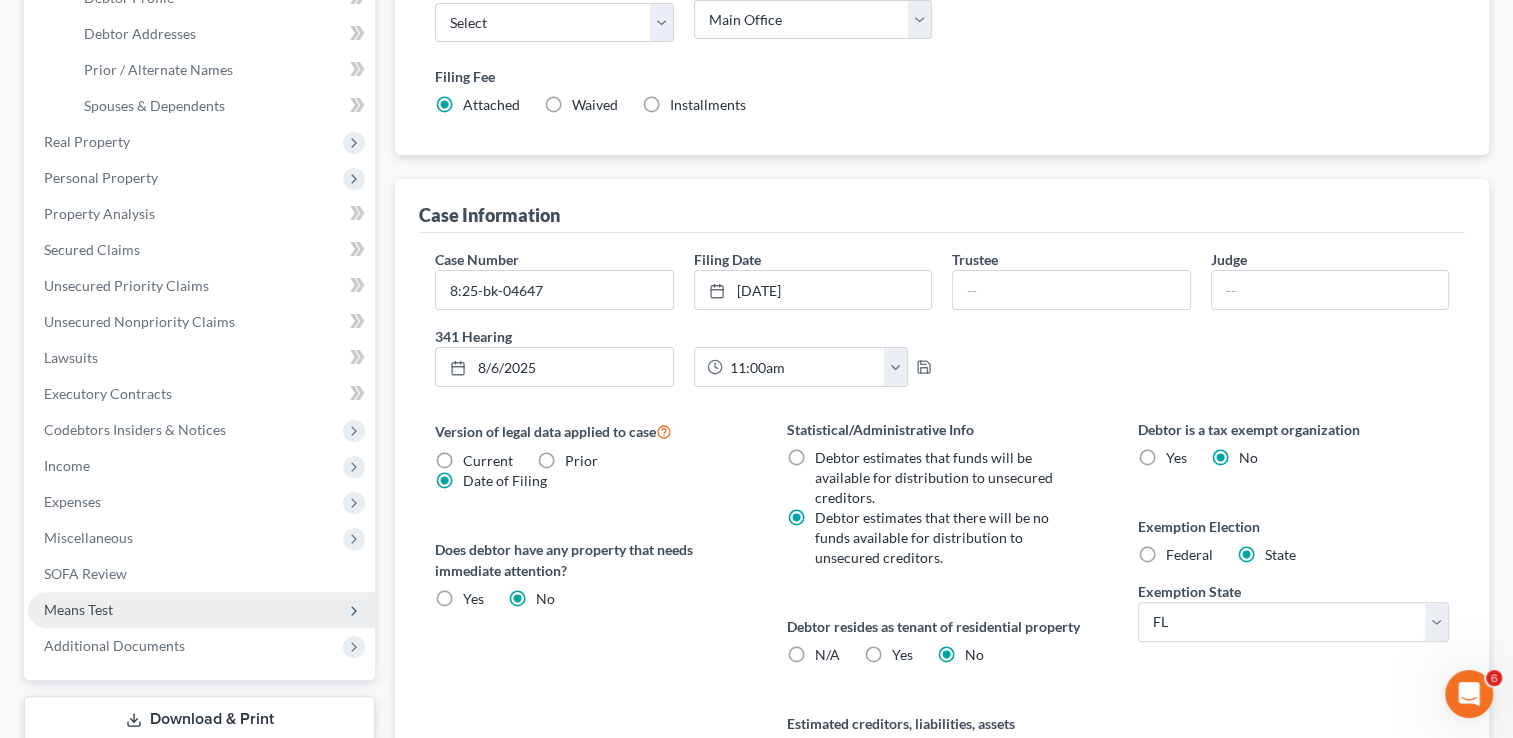 click on "Means Test" at bounding box center (201, 610) 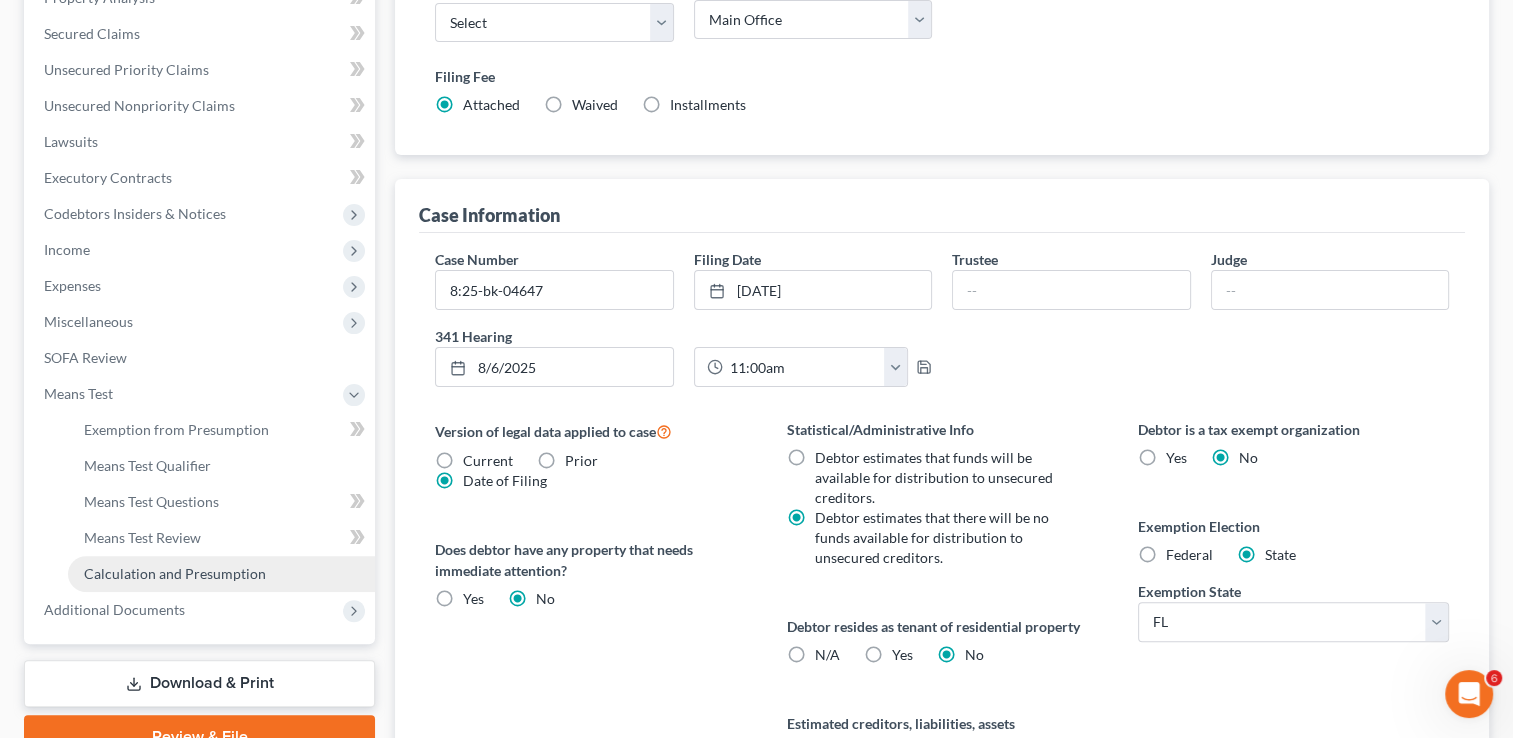 click on "Calculation and Presumption" at bounding box center [175, 573] 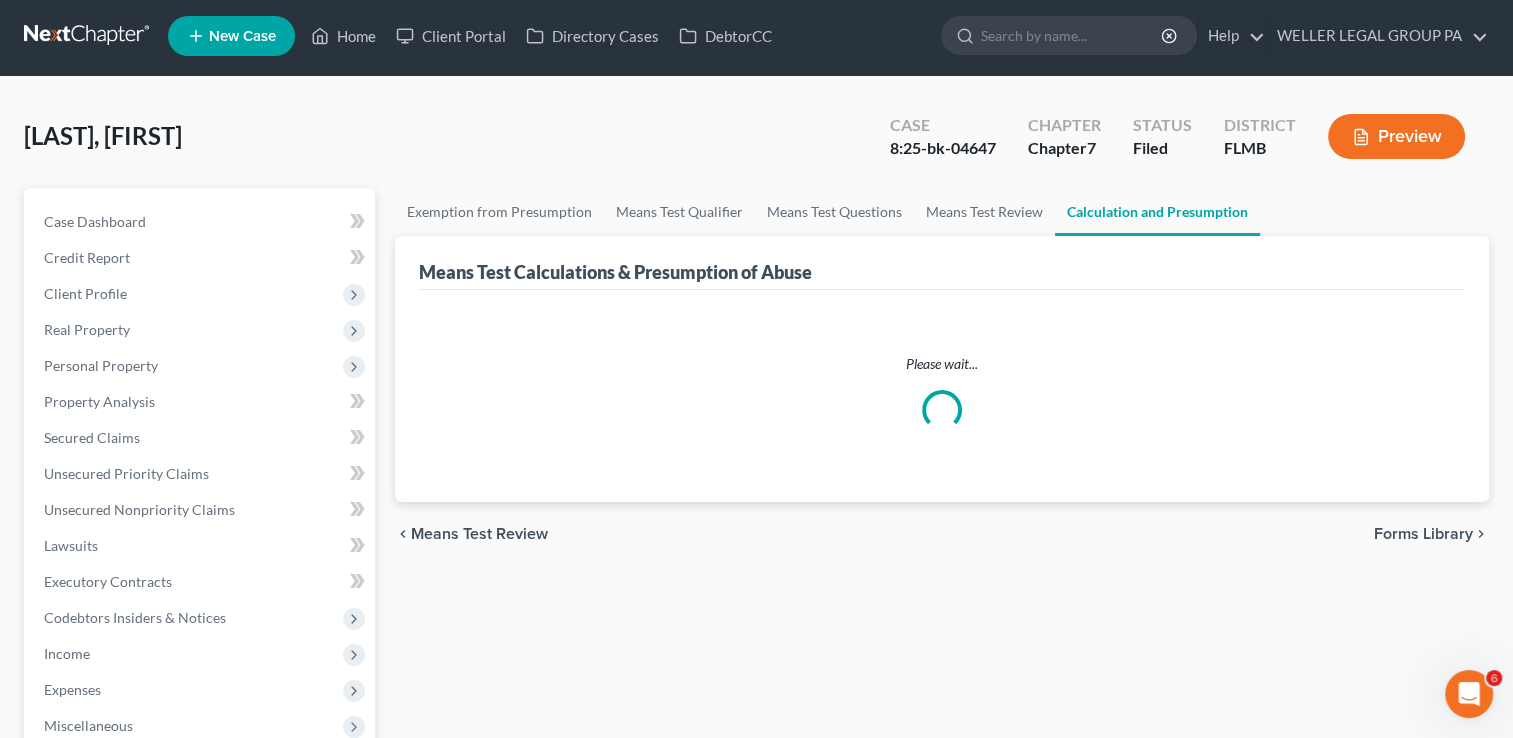scroll, scrollTop: 0, scrollLeft: 0, axis: both 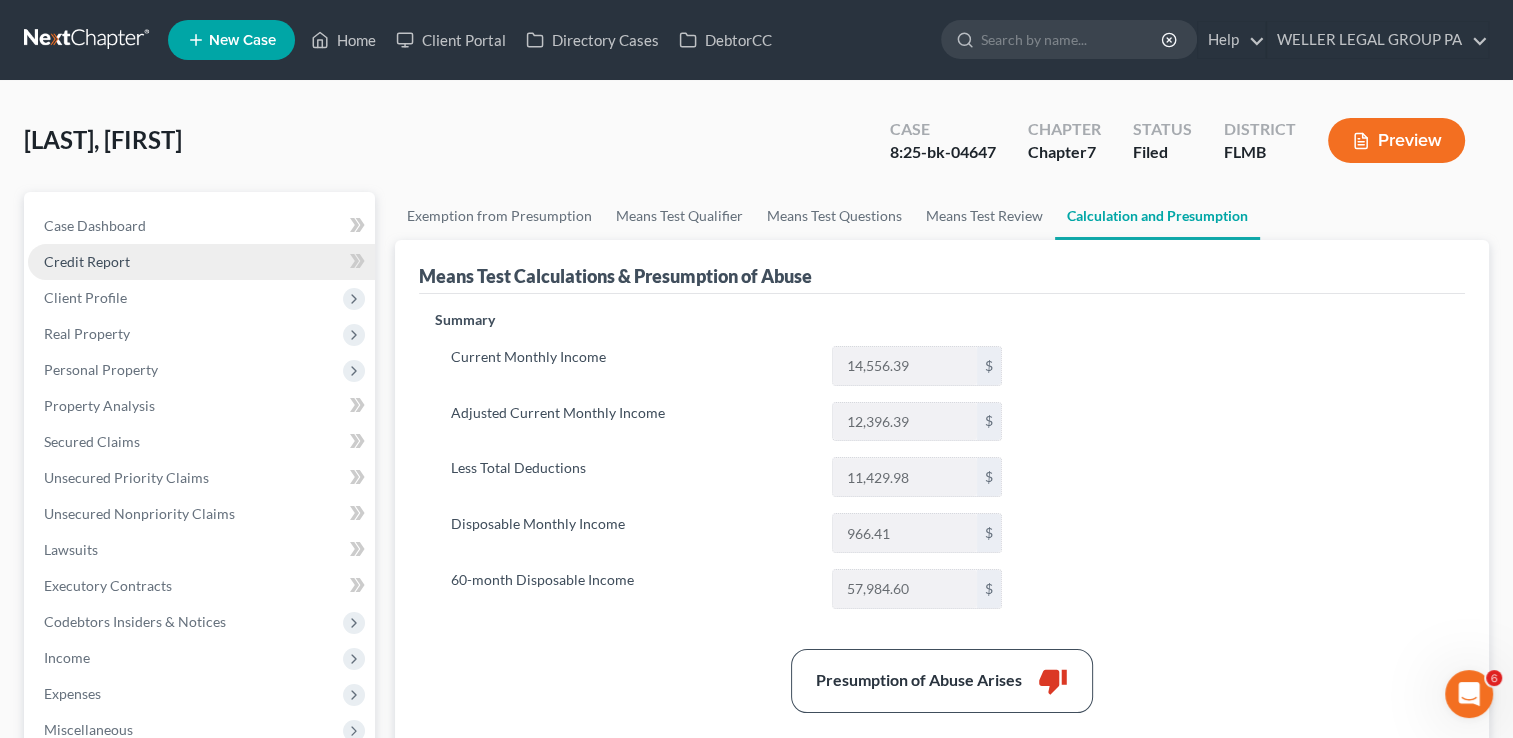 click on "Credit Report" at bounding box center (201, 262) 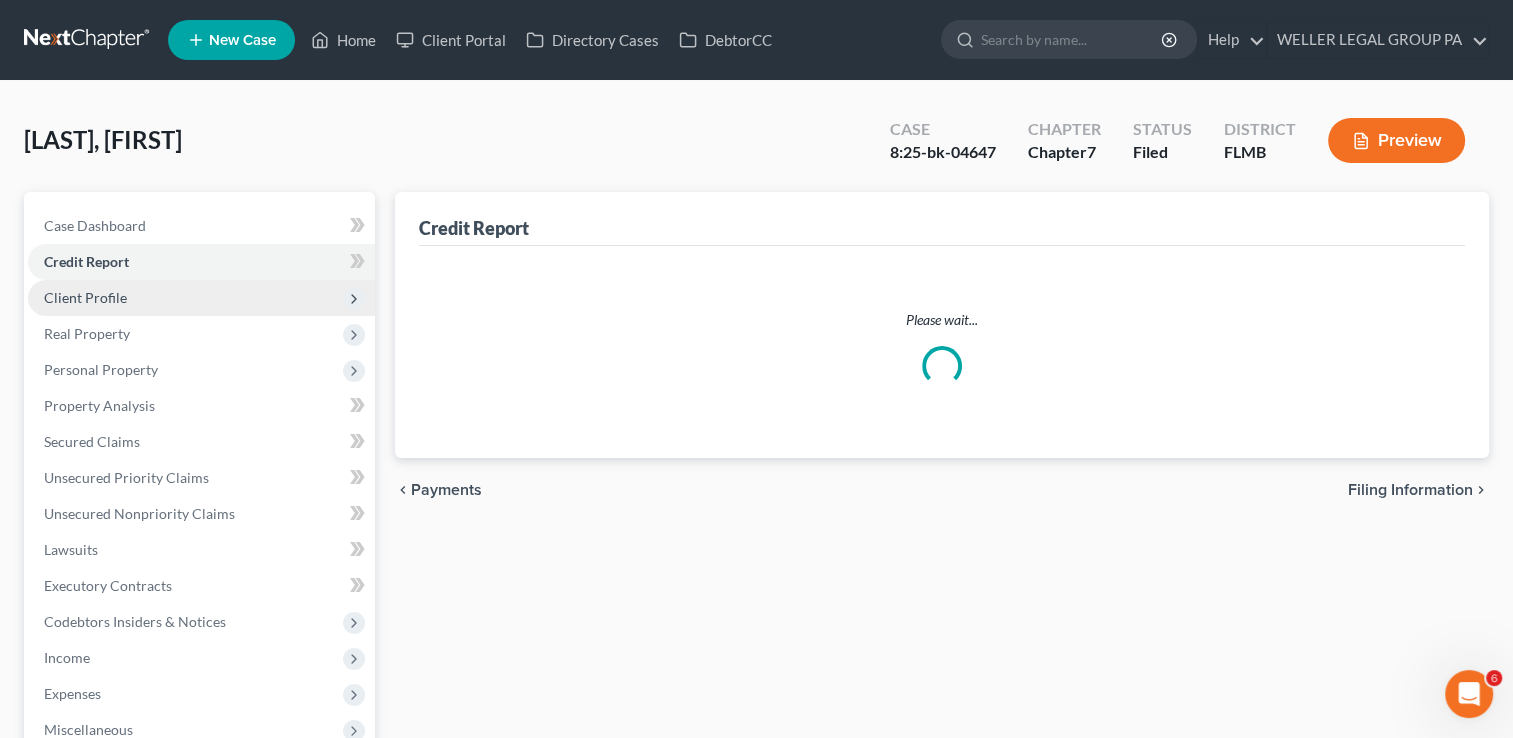 click on "Client Profile" at bounding box center (85, 297) 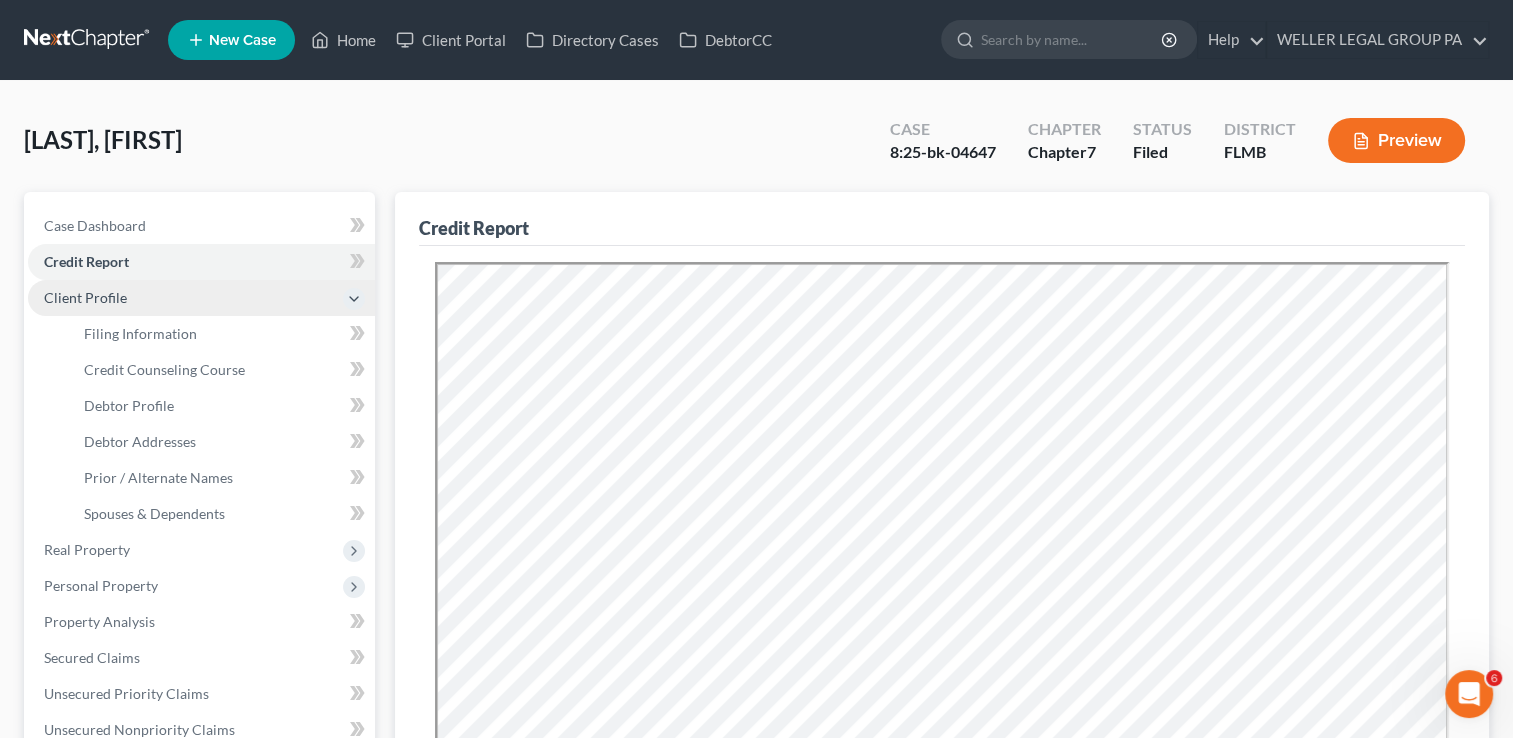 scroll, scrollTop: 0, scrollLeft: 0, axis: both 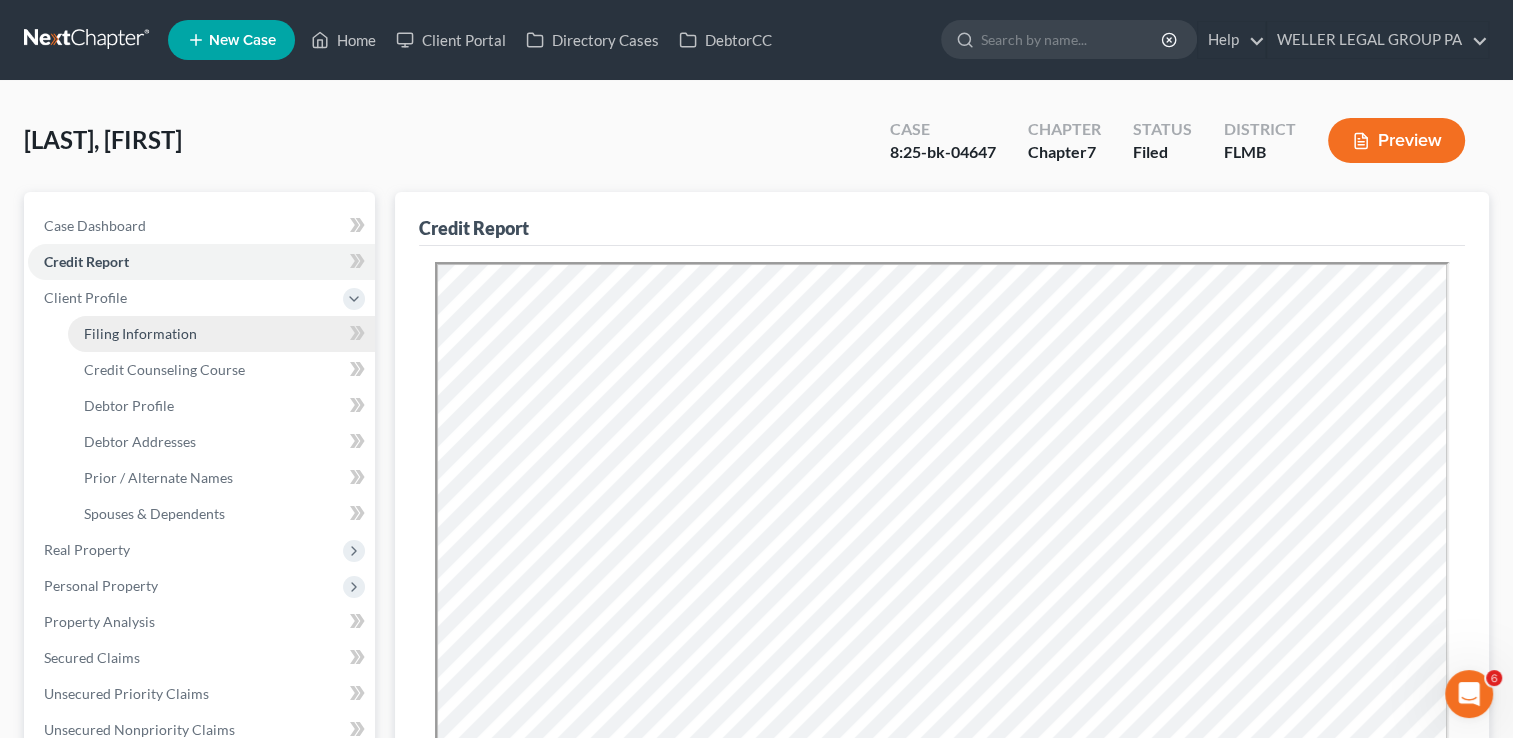 click on "Filing Information" at bounding box center [140, 333] 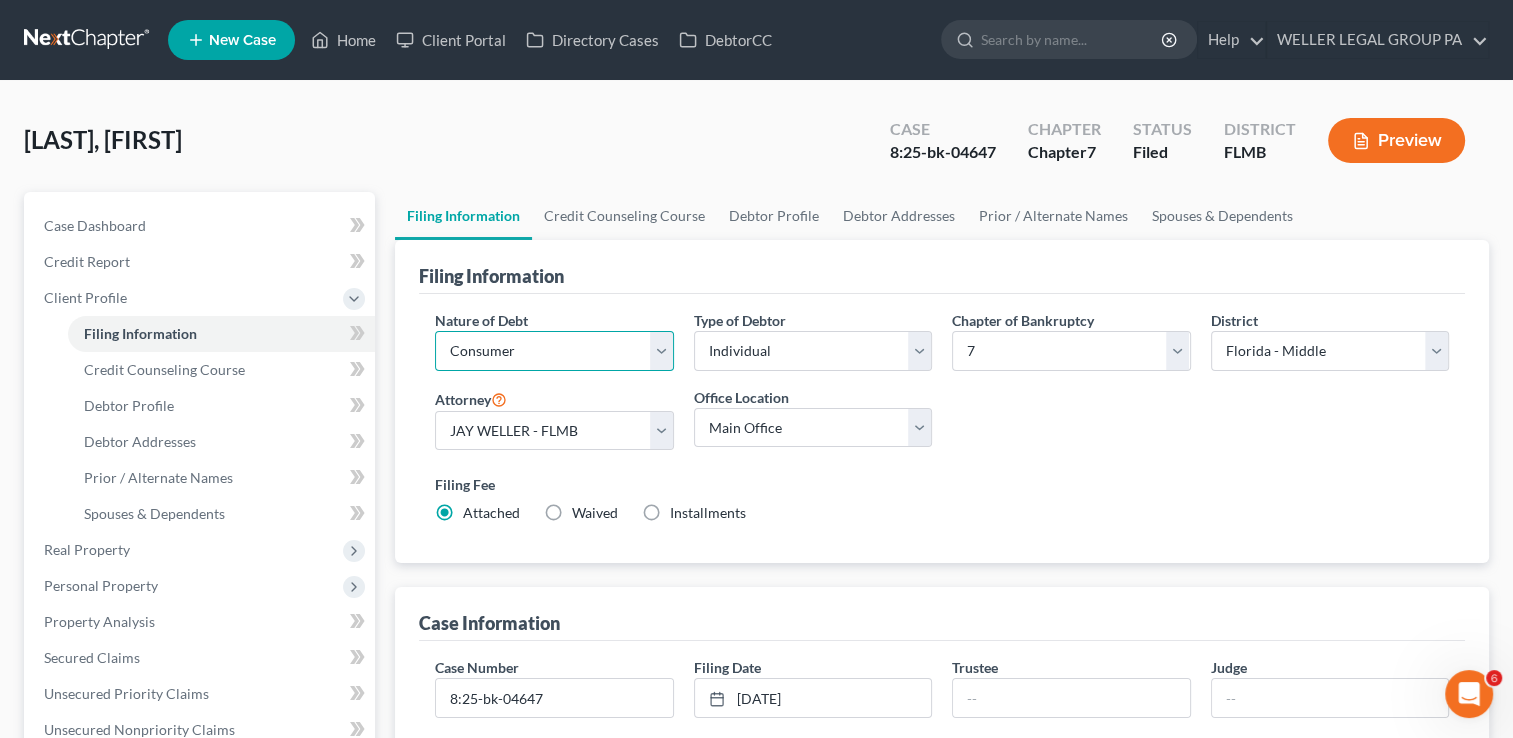 click on "Select Business Consumer Other" at bounding box center (554, 351) 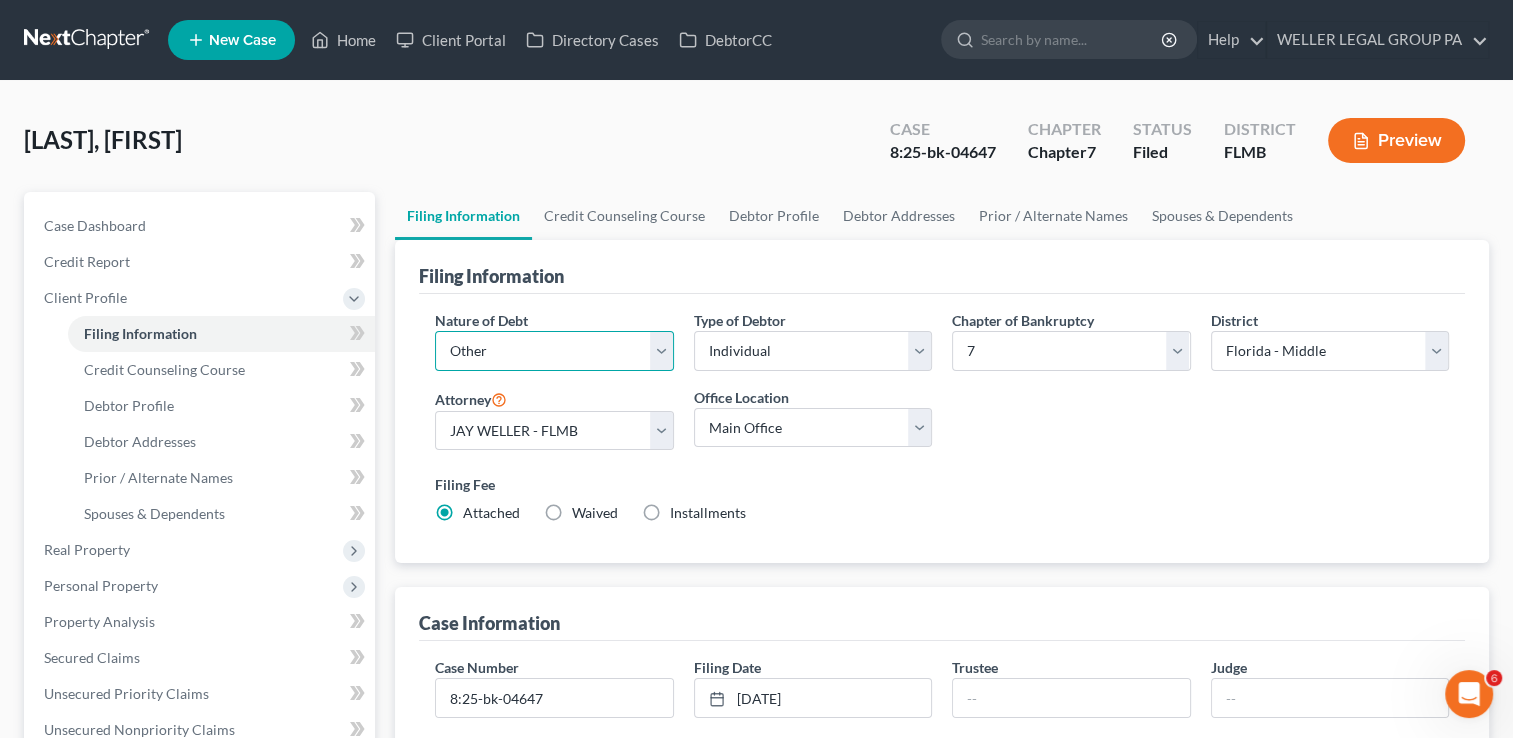 click on "Select Business Consumer Other" at bounding box center (554, 351) 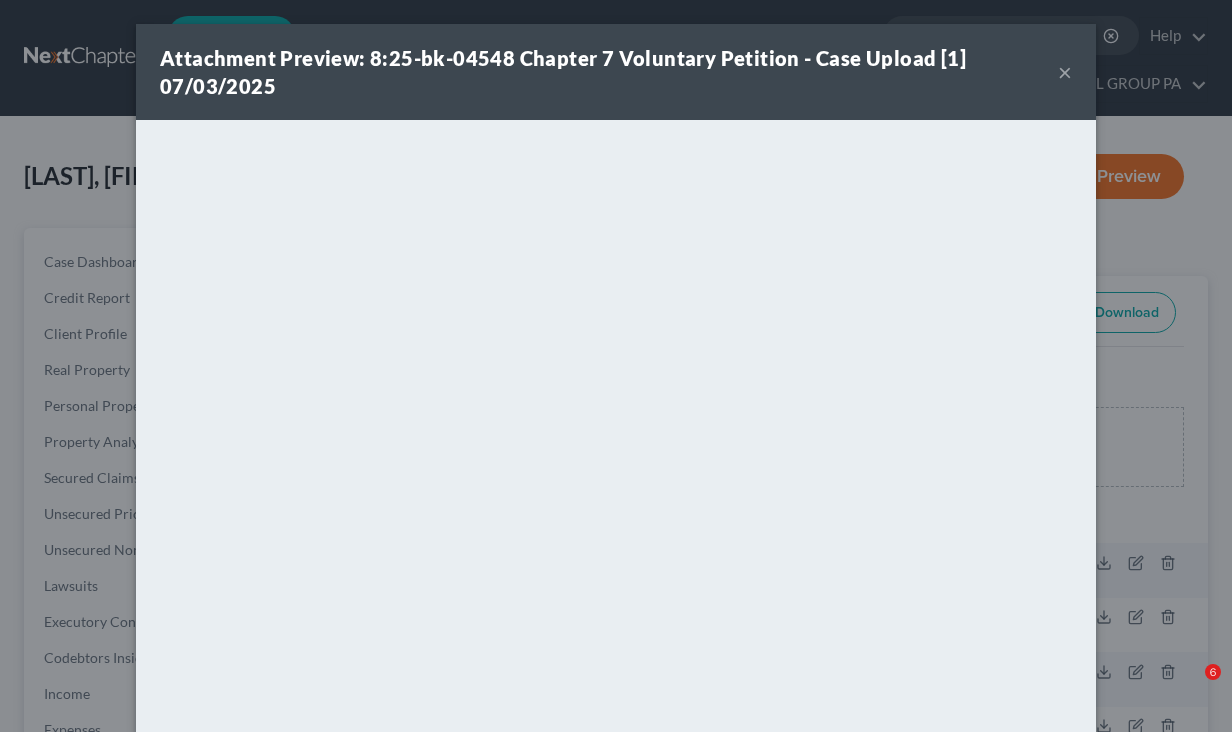 scroll, scrollTop: 395, scrollLeft: 0, axis: vertical 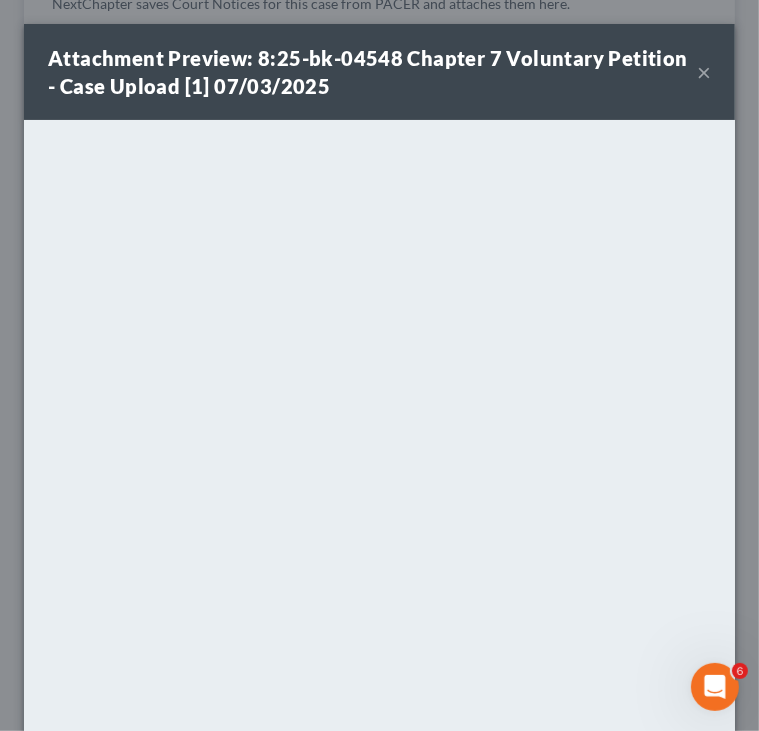 click on "×" at bounding box center [704, 72] 